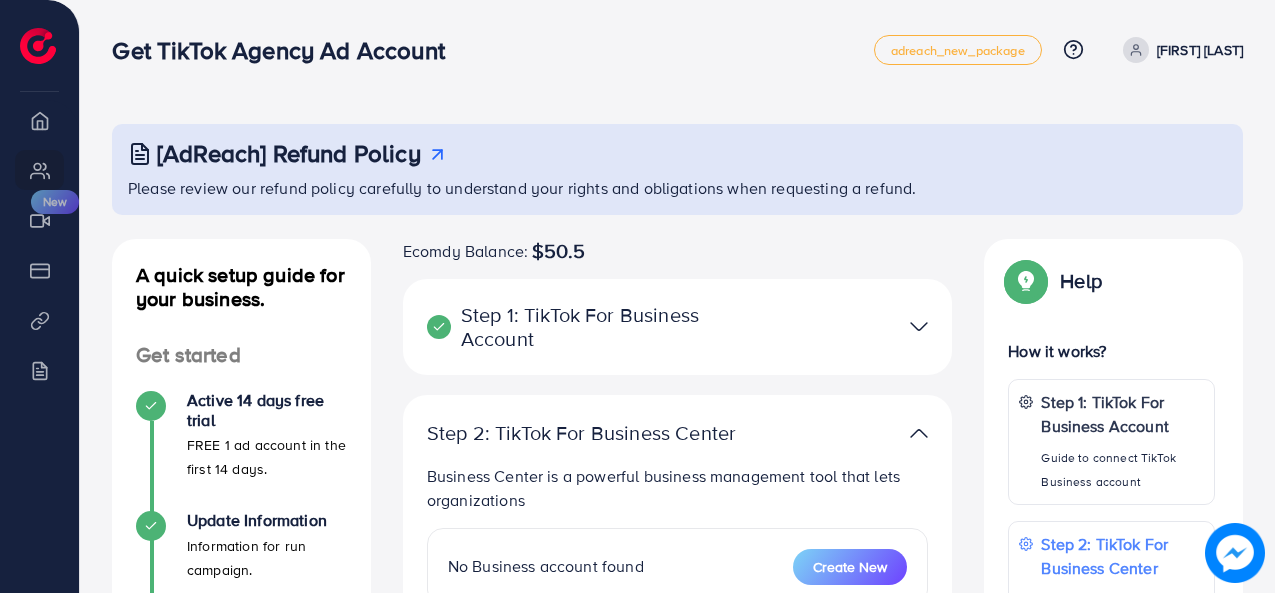 scroll, scrollTop: 0, scrollLeft: 0, axis: both 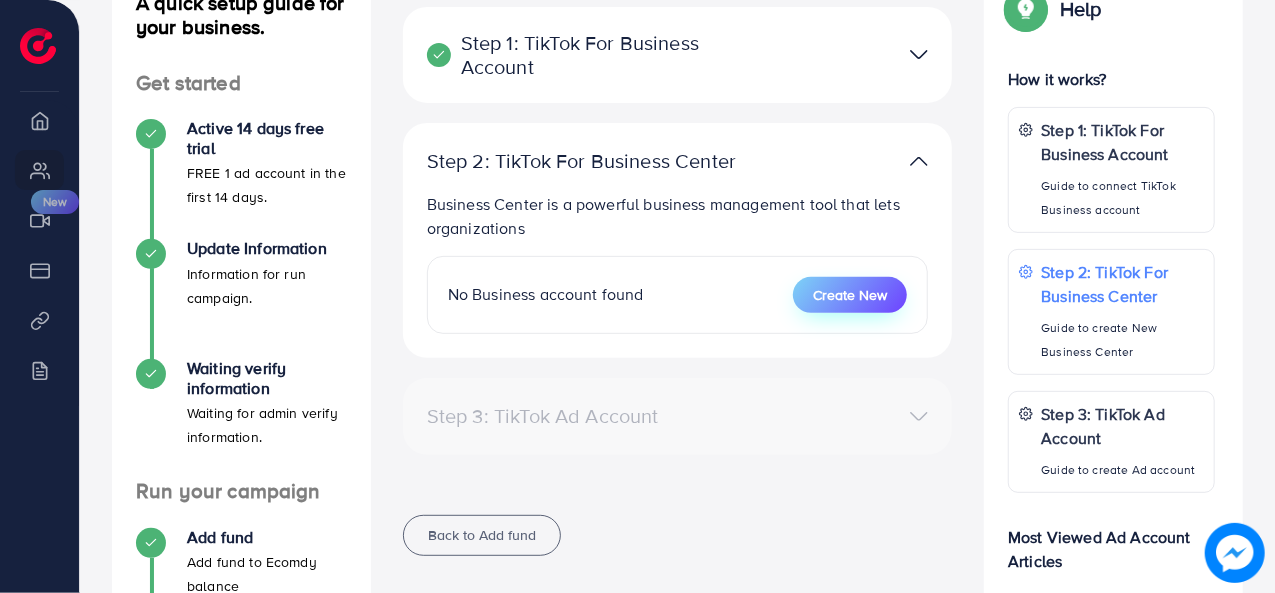 click on "Create New" at bounding box center (850, 295) 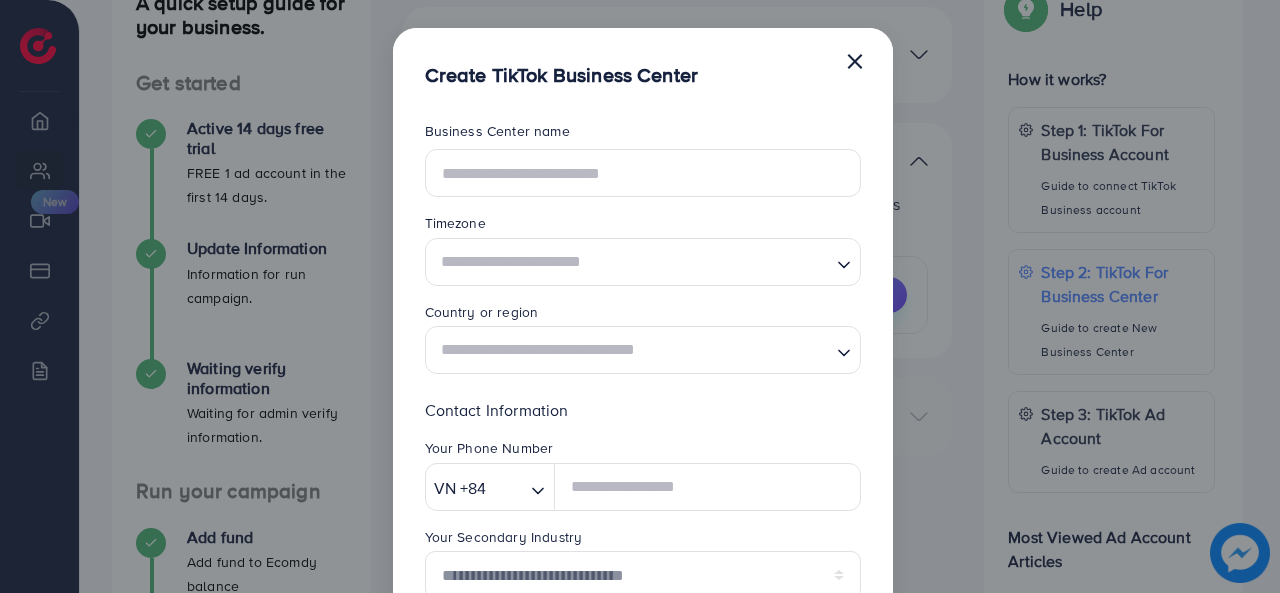 scroll, scrollTop: 0, scrollLeft: 0, axis: both 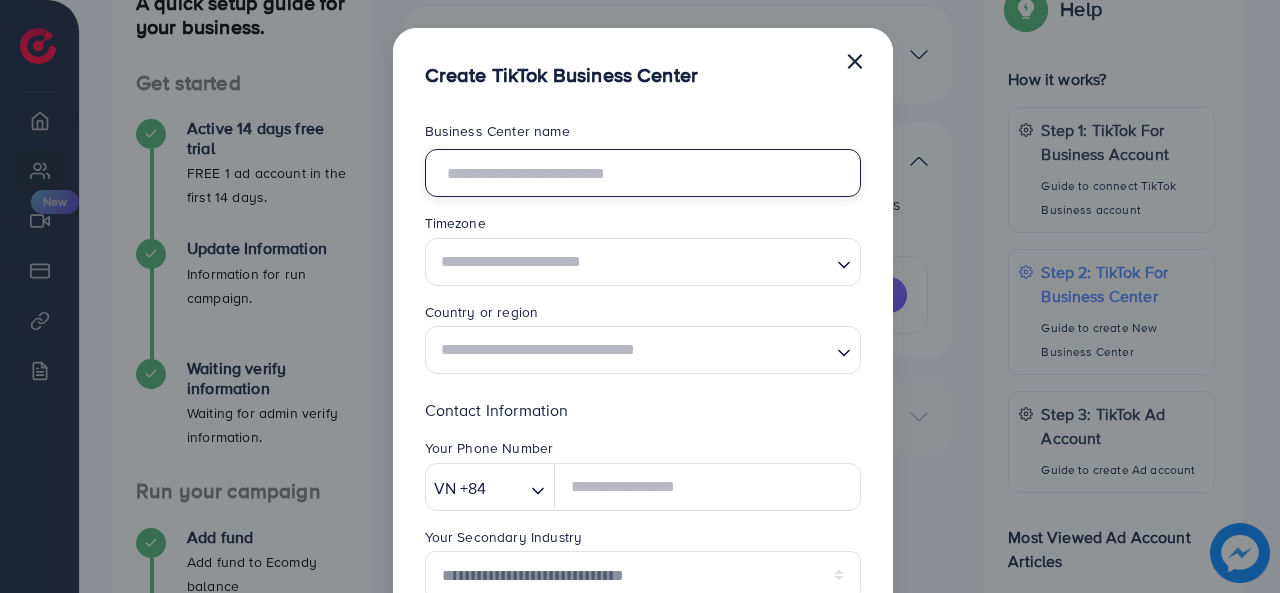 click at bounding box center (643, 173) 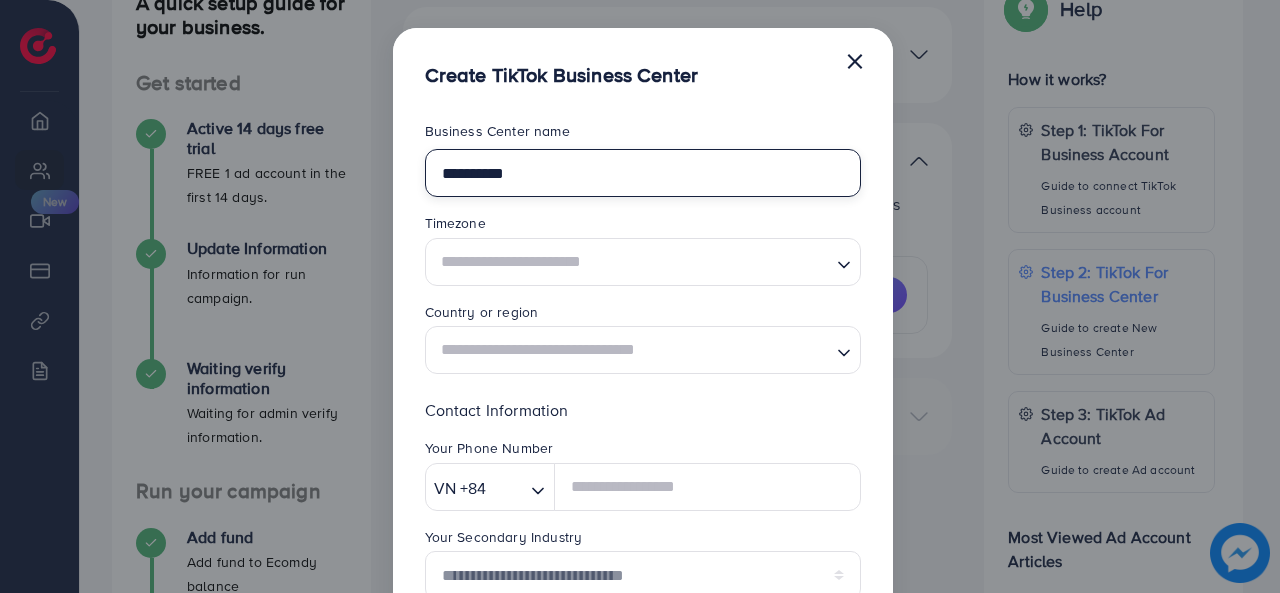 type on "*********" 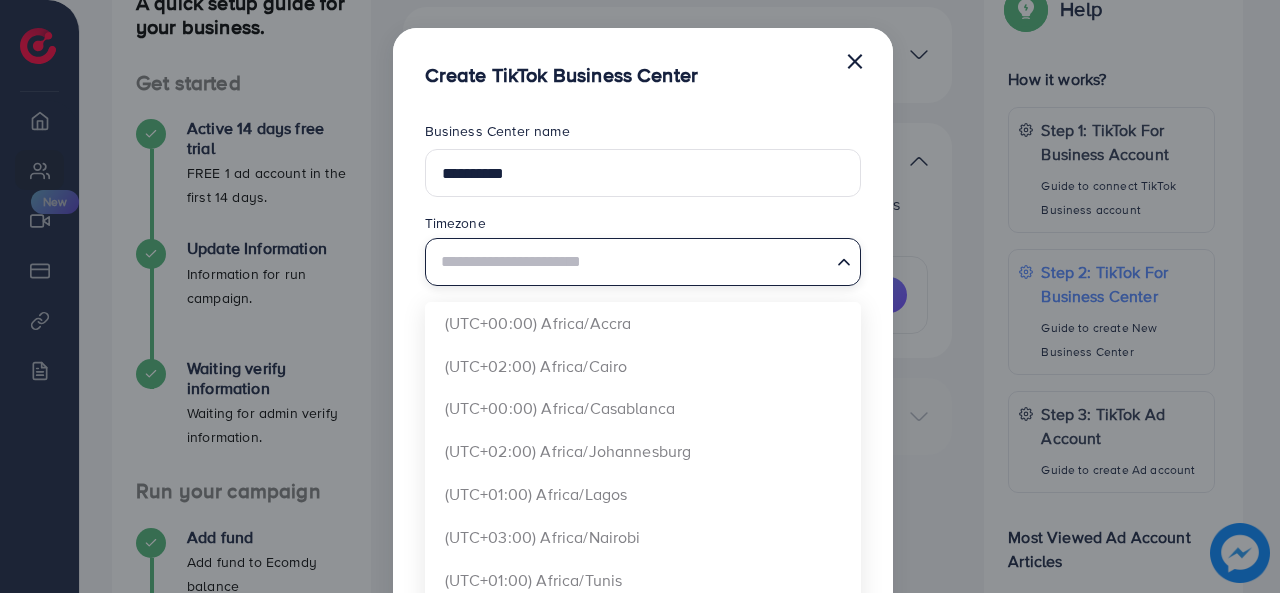 click at bounding box center (631, 261) 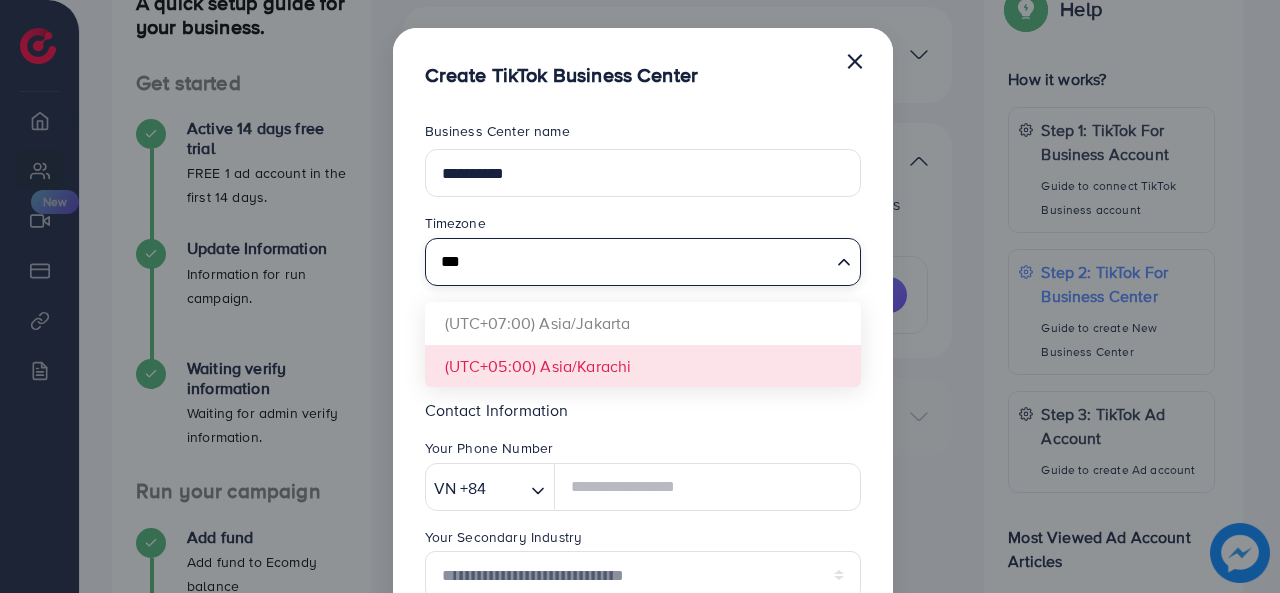type on "***" 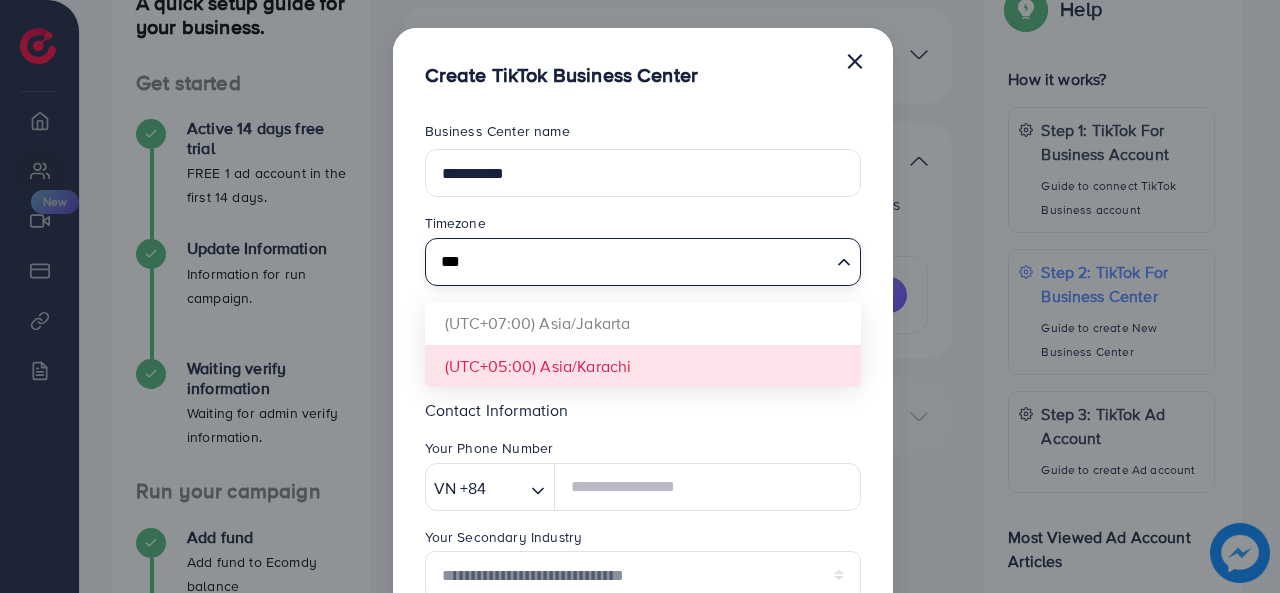 type 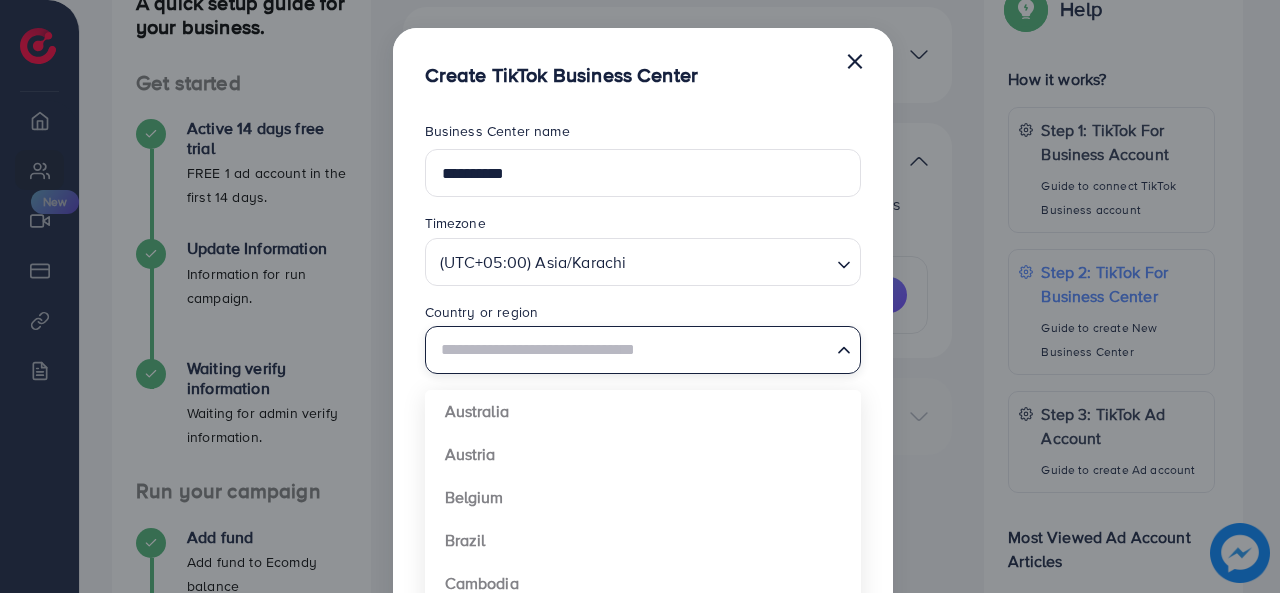 click at bounding box center (631, 350) 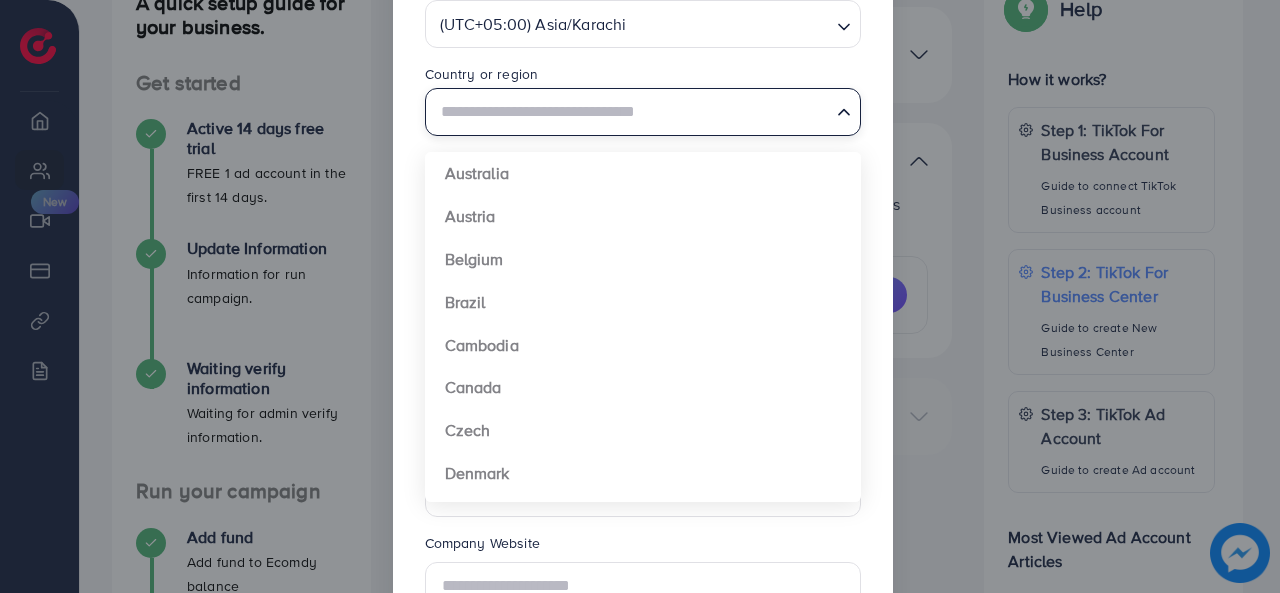 scroll, scrollTop: 245, scrollLeft: 0, axis: vertical 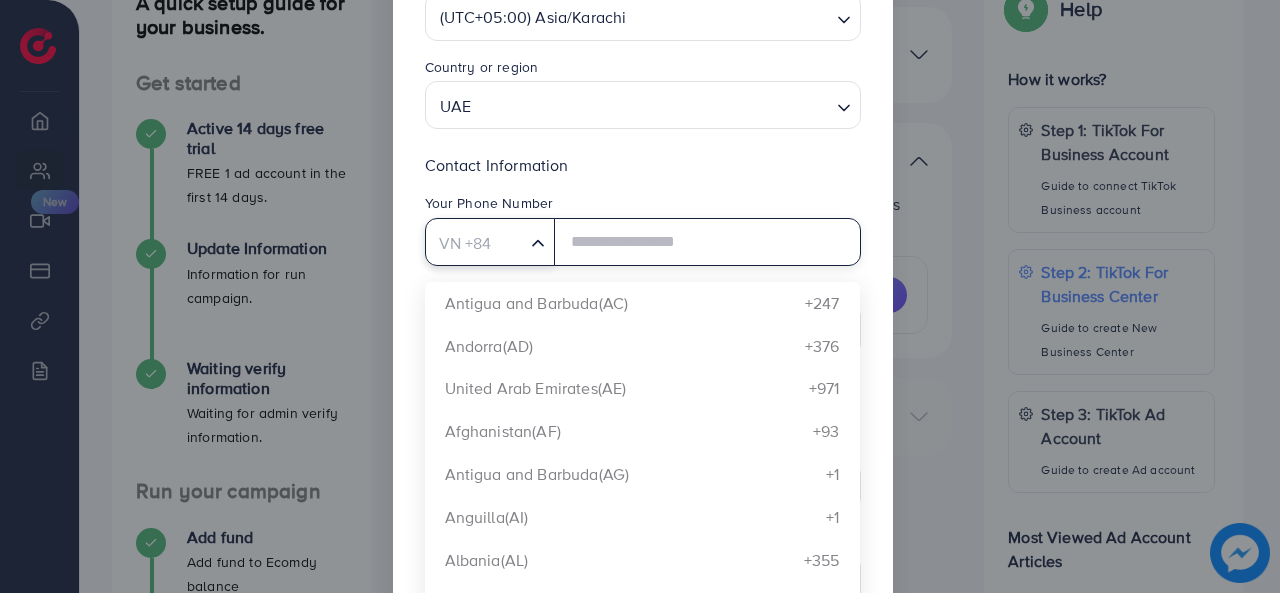 click 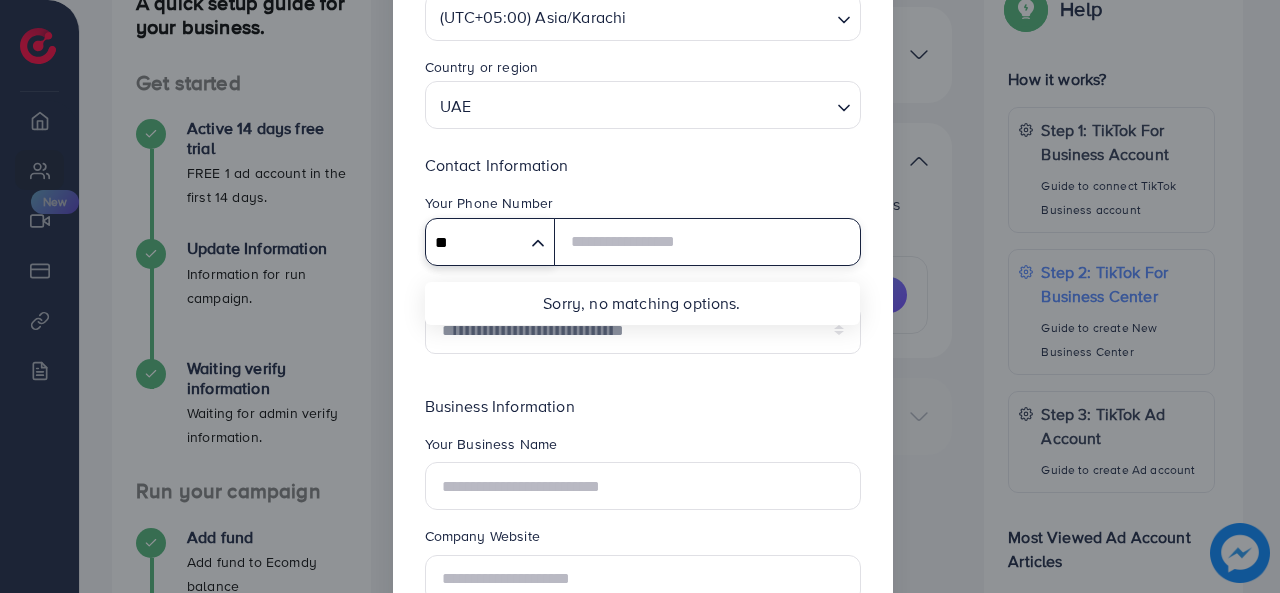 type on "**" 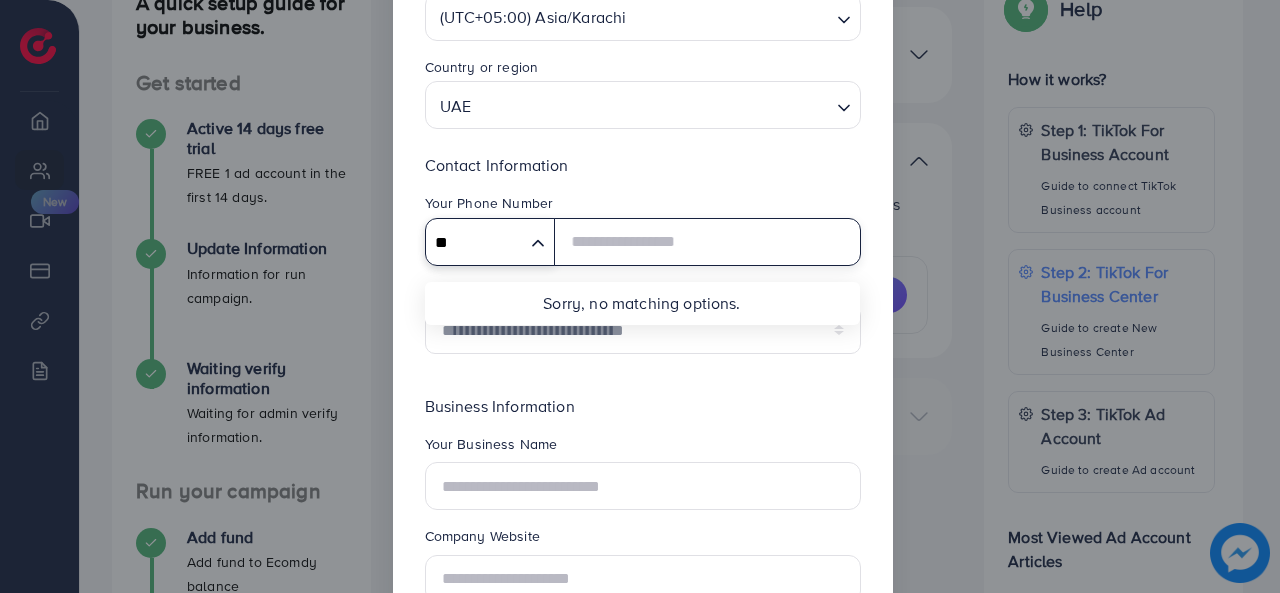 type 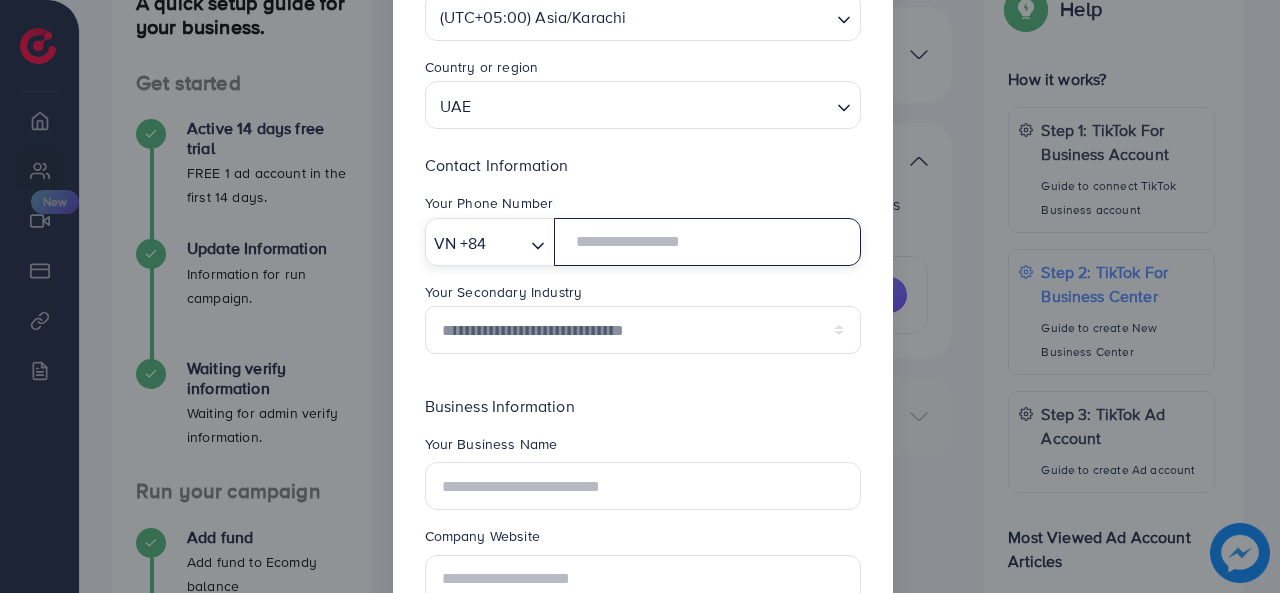 click at bounding box center [707, 242] 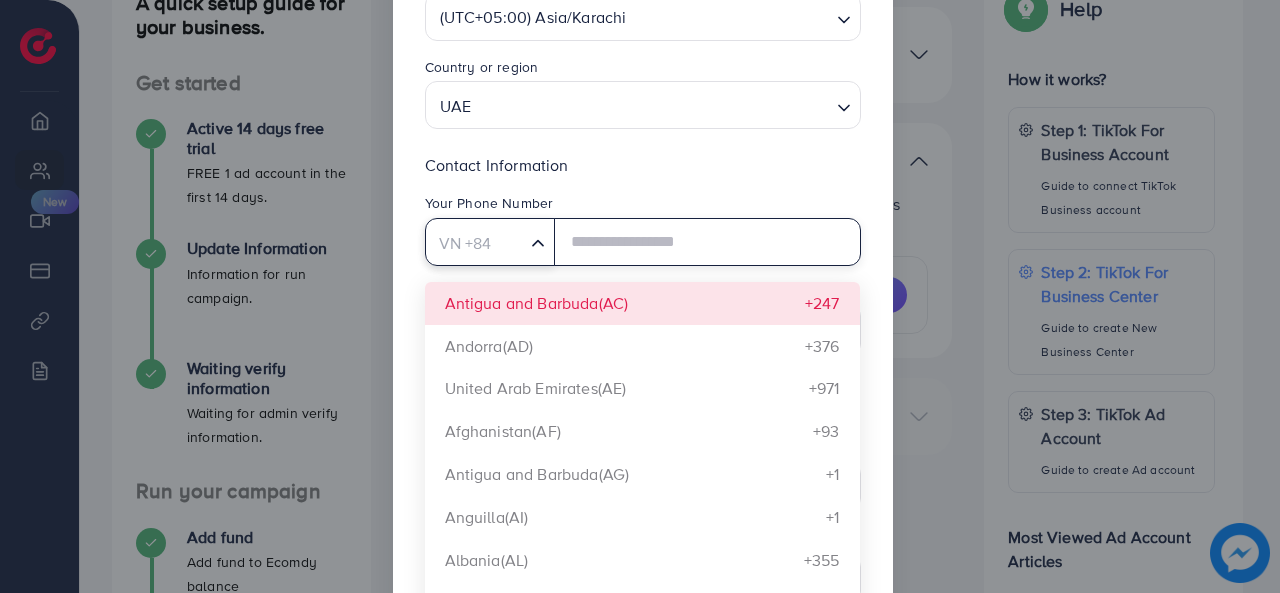click at bounding box center (476, 243) 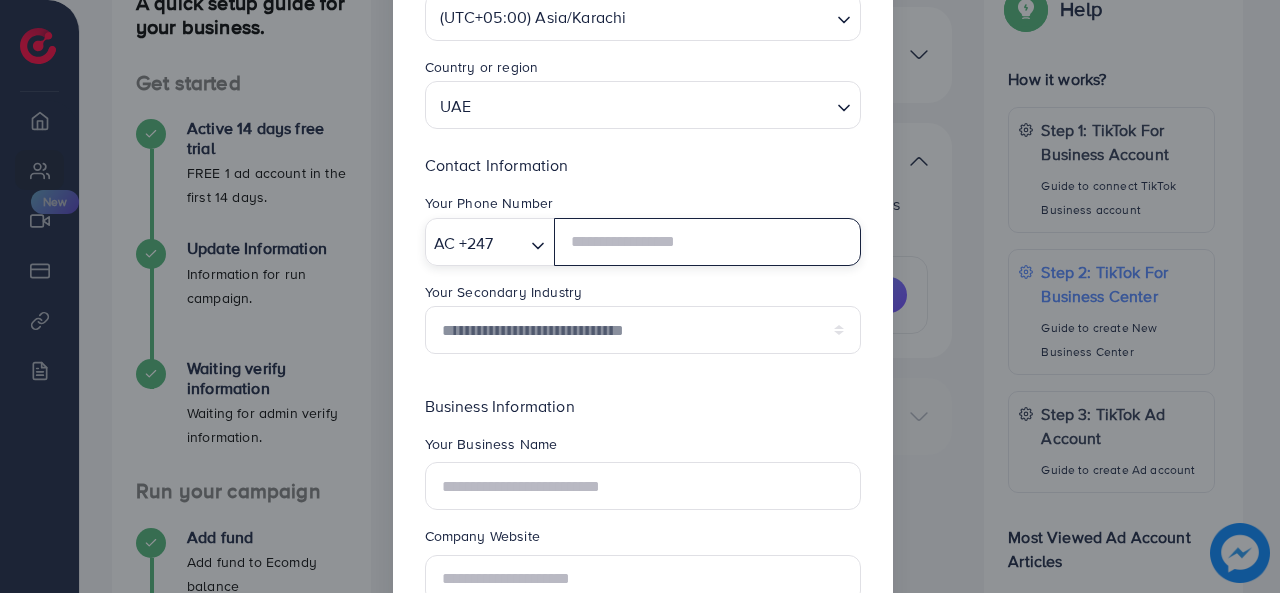 click at bounding box center (511, 243) 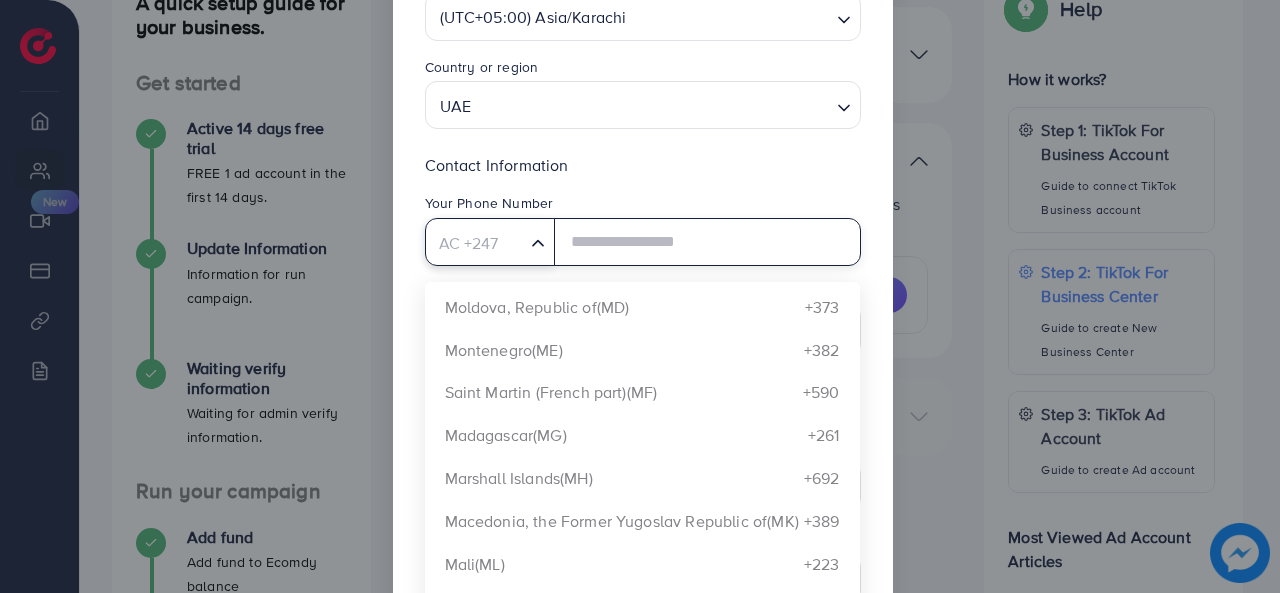 scroll, scrollTop: 5499, scrollLeft: 0, axis: vertical 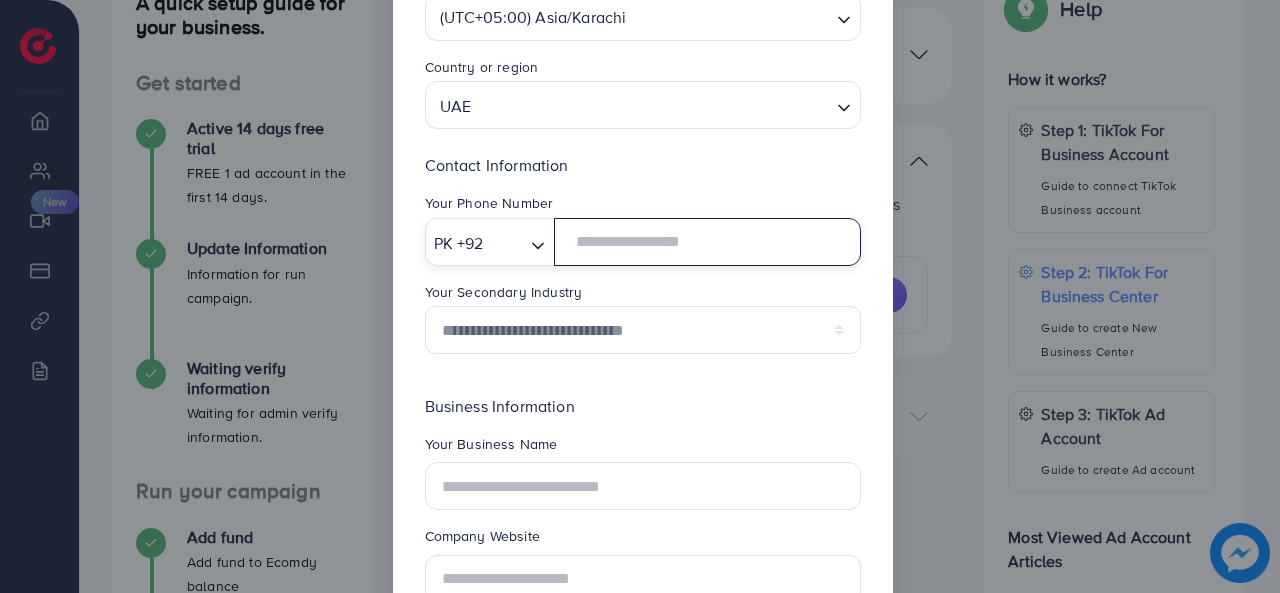click at bounding box center [707, 242] 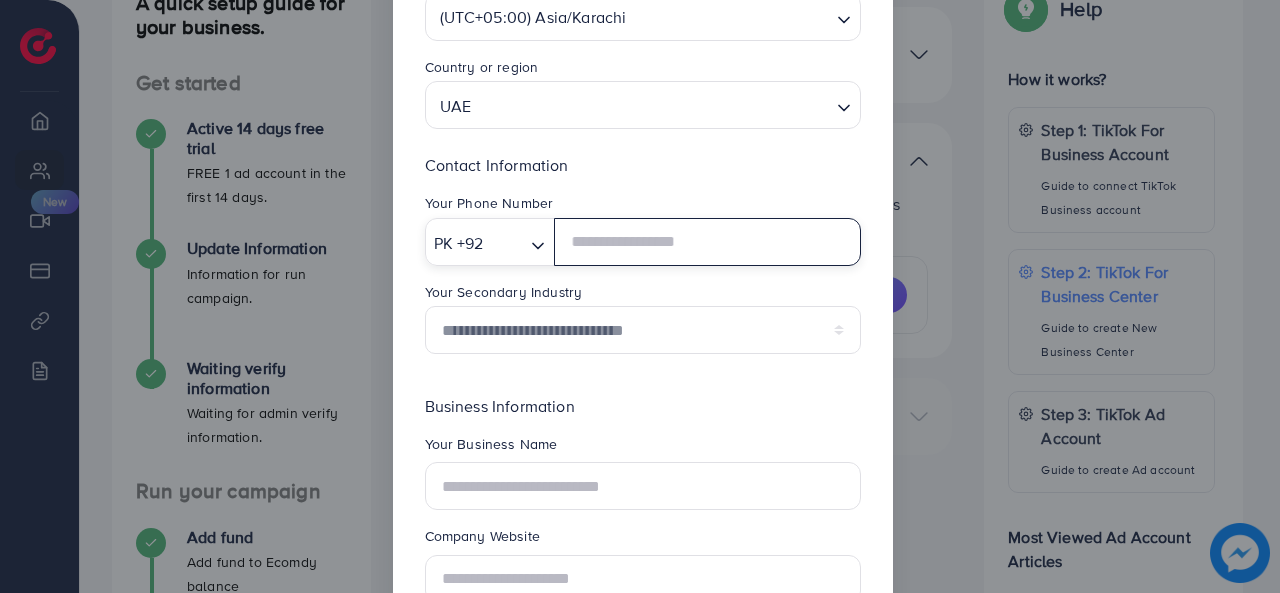 drag, startPoint x: 702, startPoint y: 191, endPoint x: 602, endPoint y: 253, distance: 117.66053 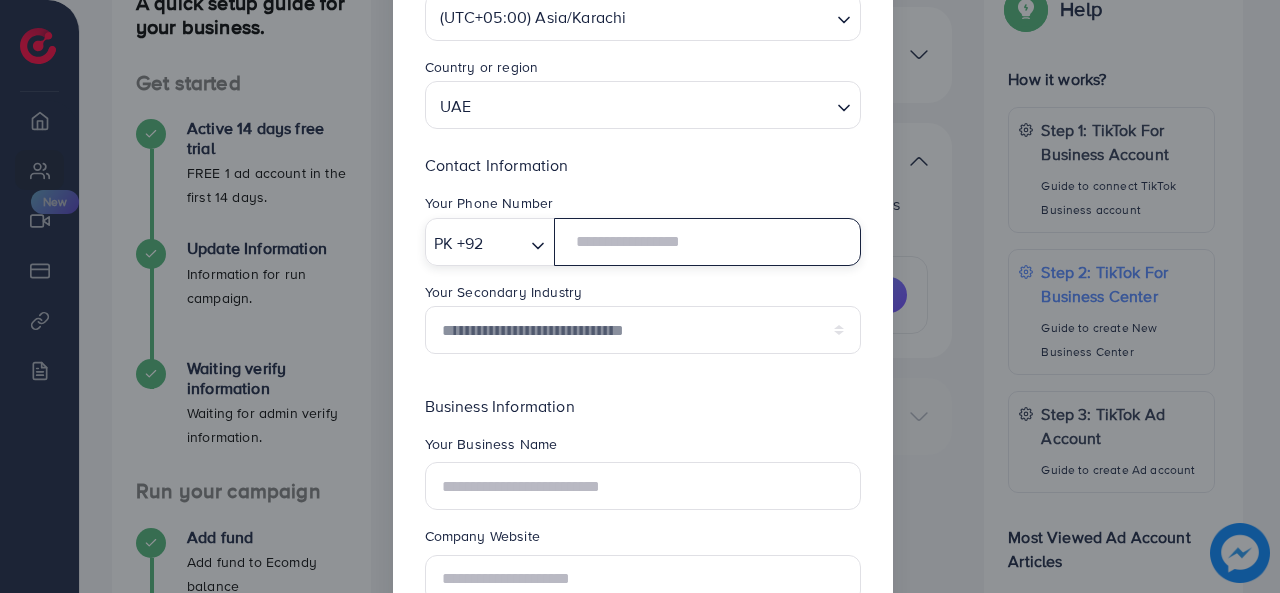 click at bounding box center [707, 242] 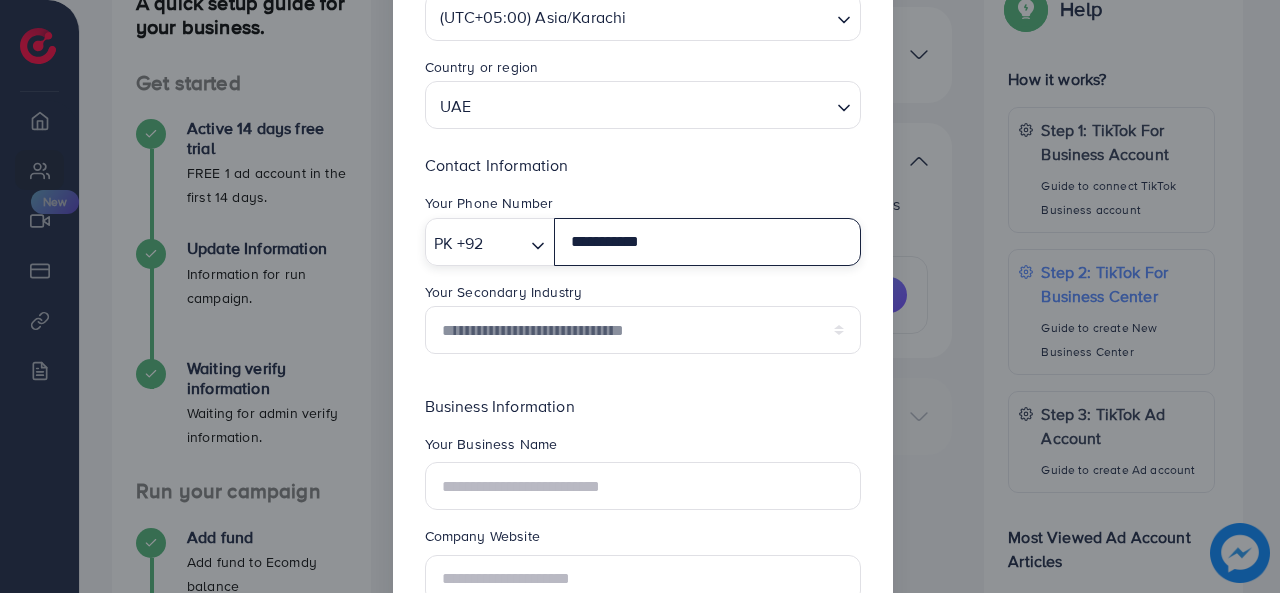 type on "**********" 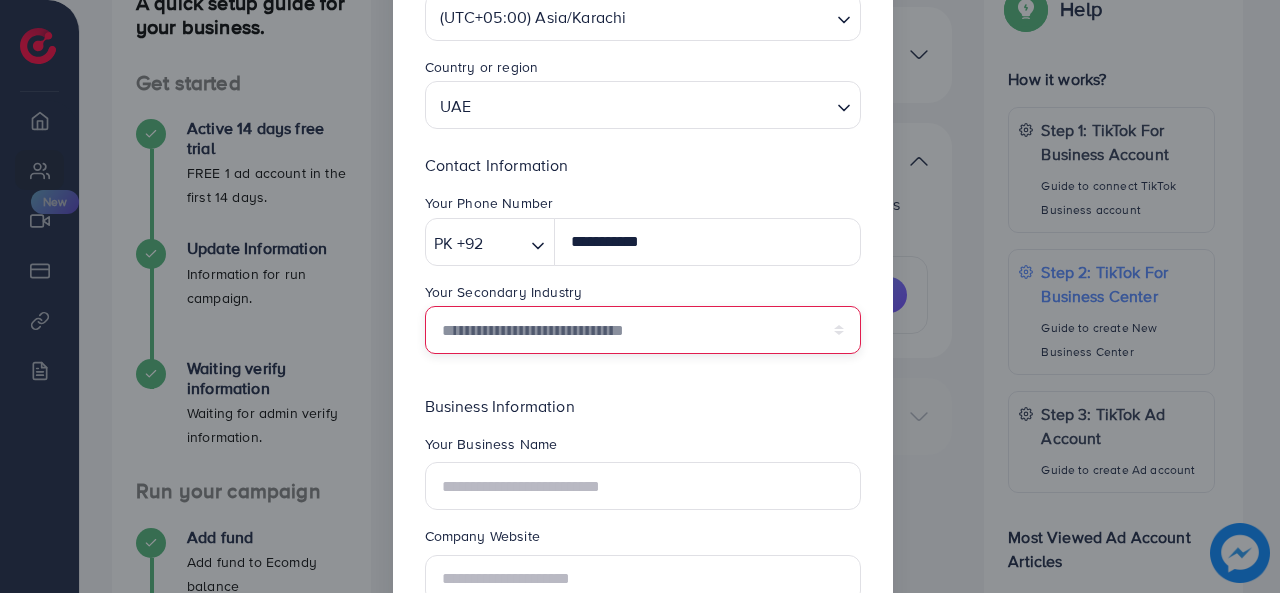 click on "**********" at bounding box center (643, 330) 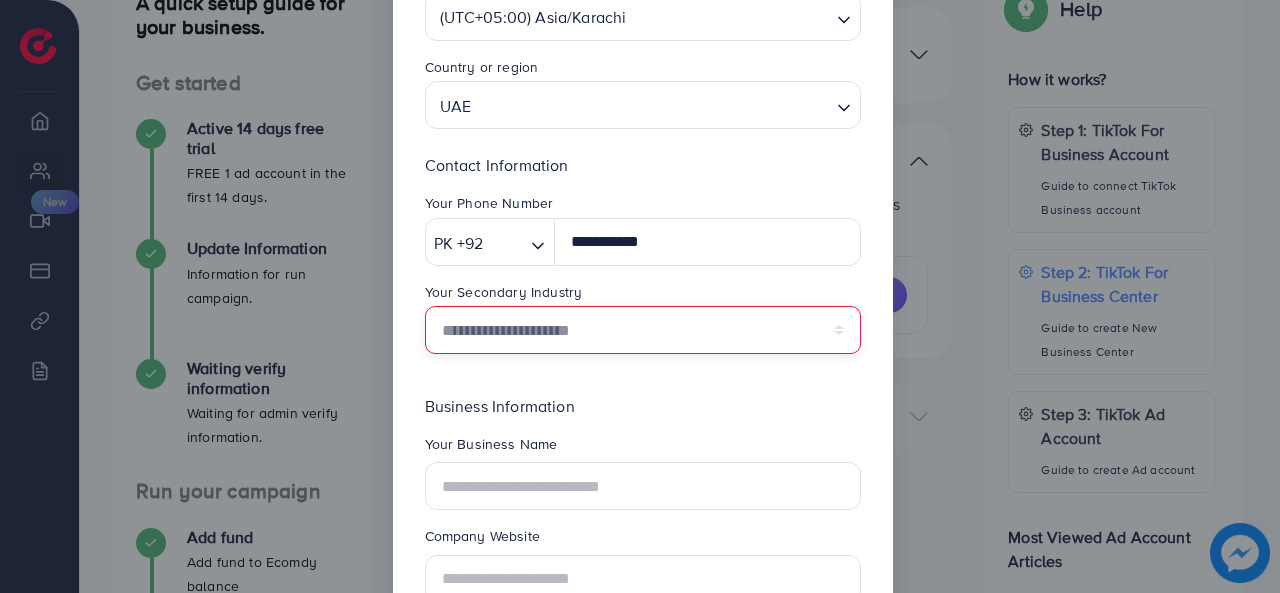 click on "**********" at bounding box center [643, 330] 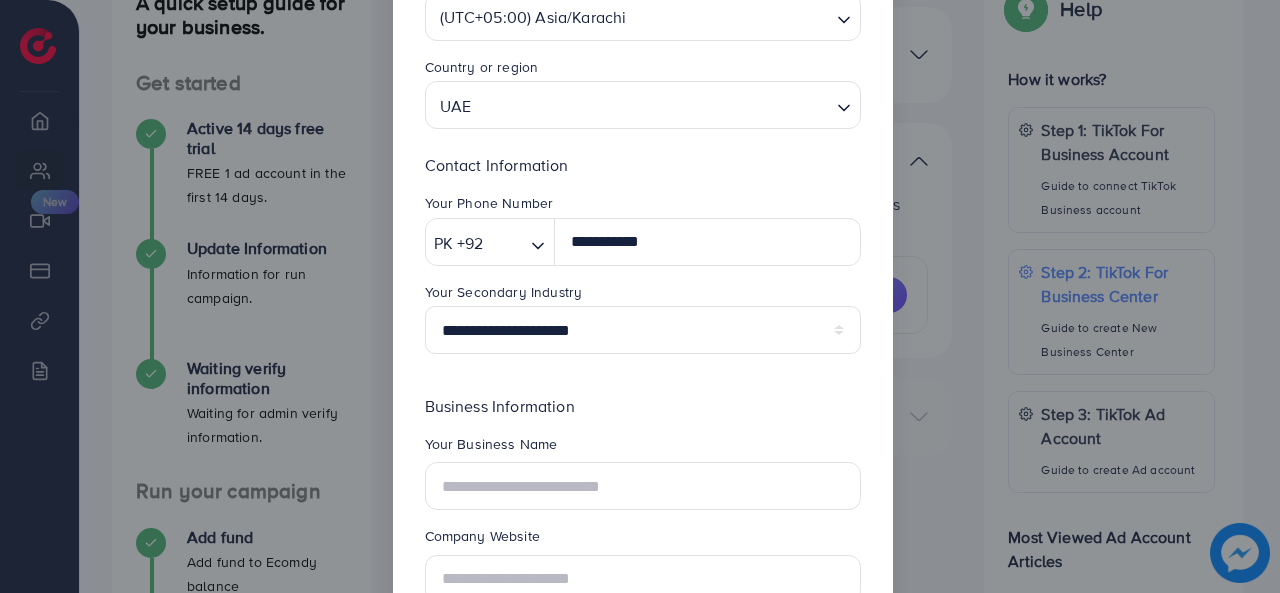 click on "Your Business Name" at bounding box center (643, 448) 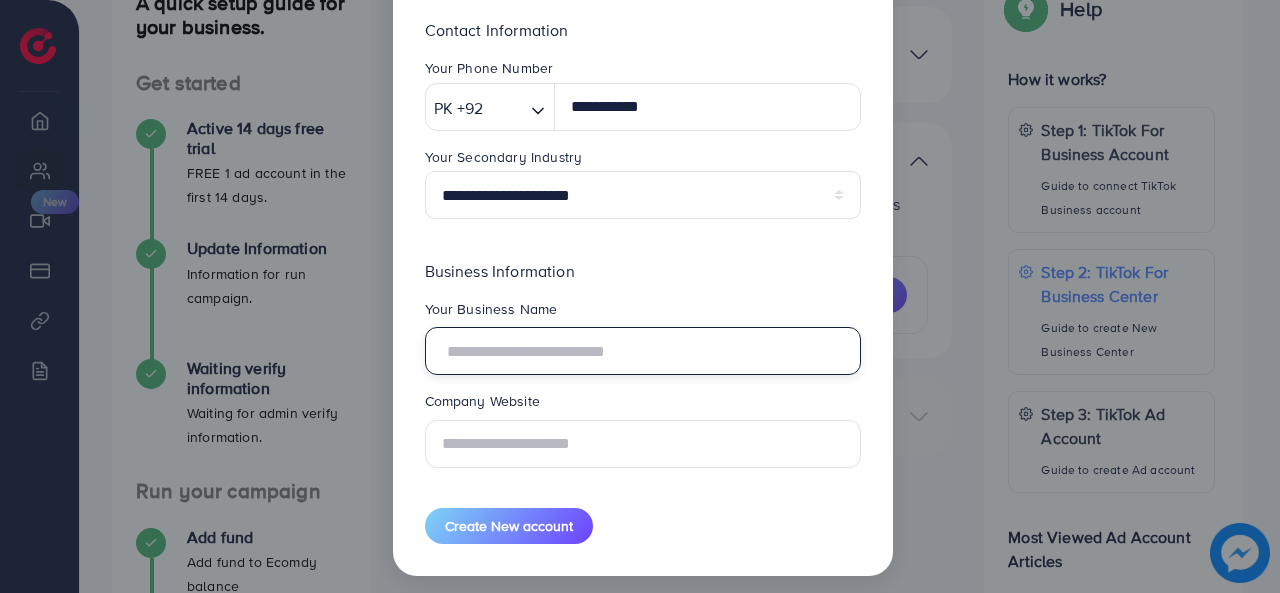 scroll, scrollTop: 390, scrollLeft: 0, axis: vertical 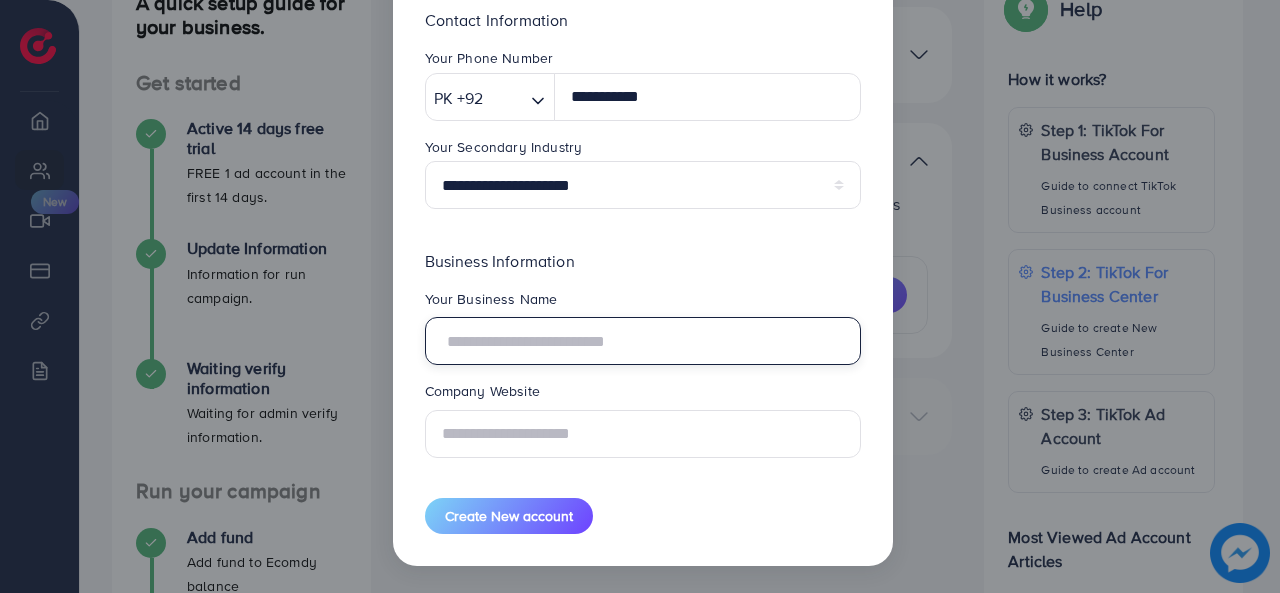 click at bounding box center (643, 341) 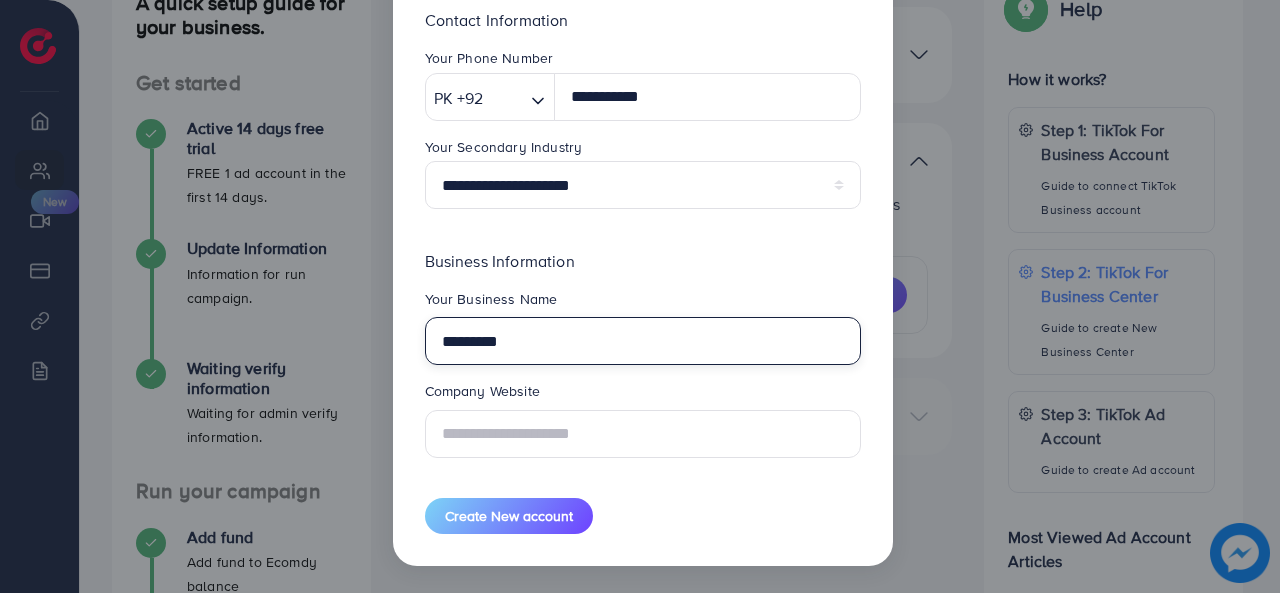 type on "*********" 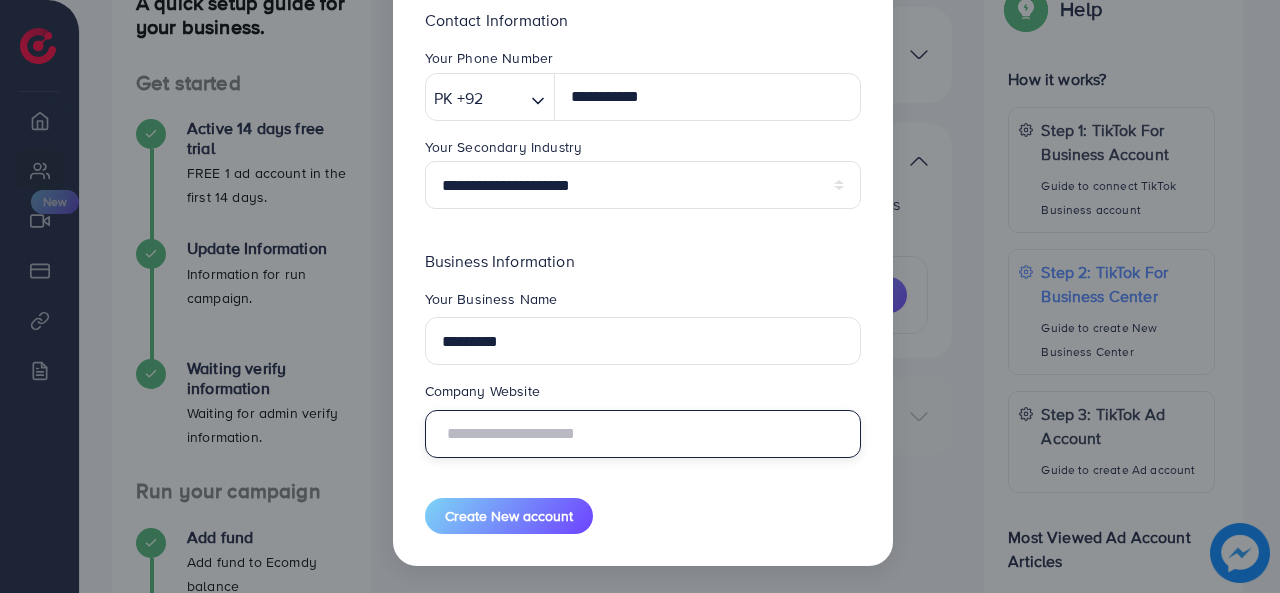 click at bounding box center [643, 434] 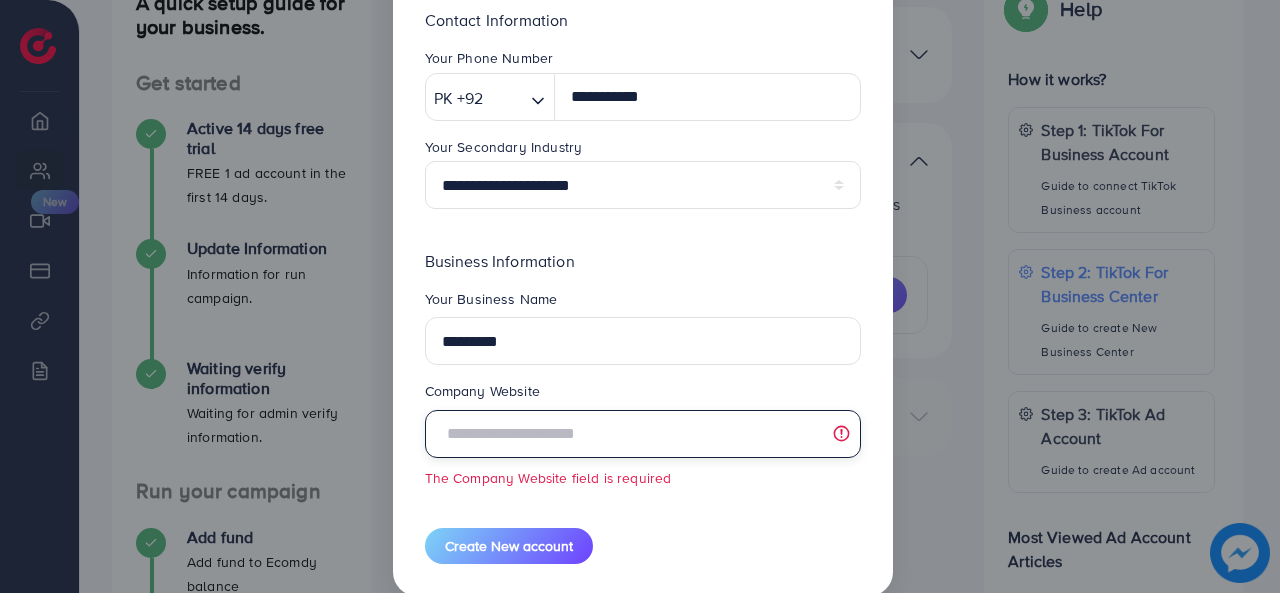 click at bounding box center [643, 434] 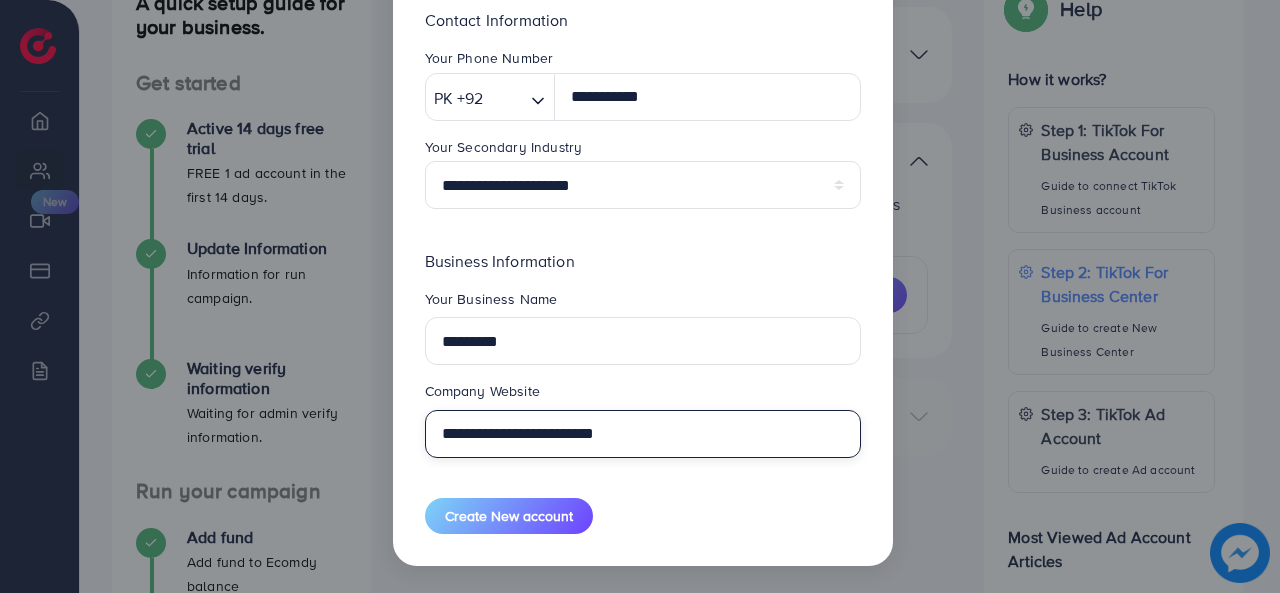click on "**********" at bounding box center (643, 434) 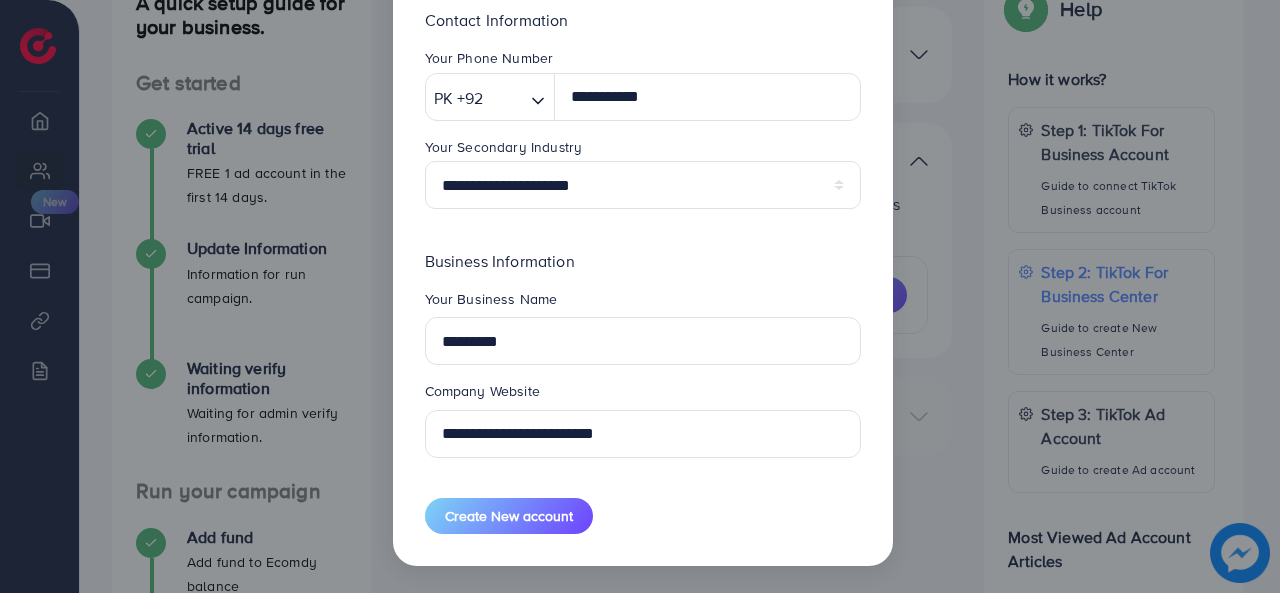 click on "**********" at bounding box center [643, 132] 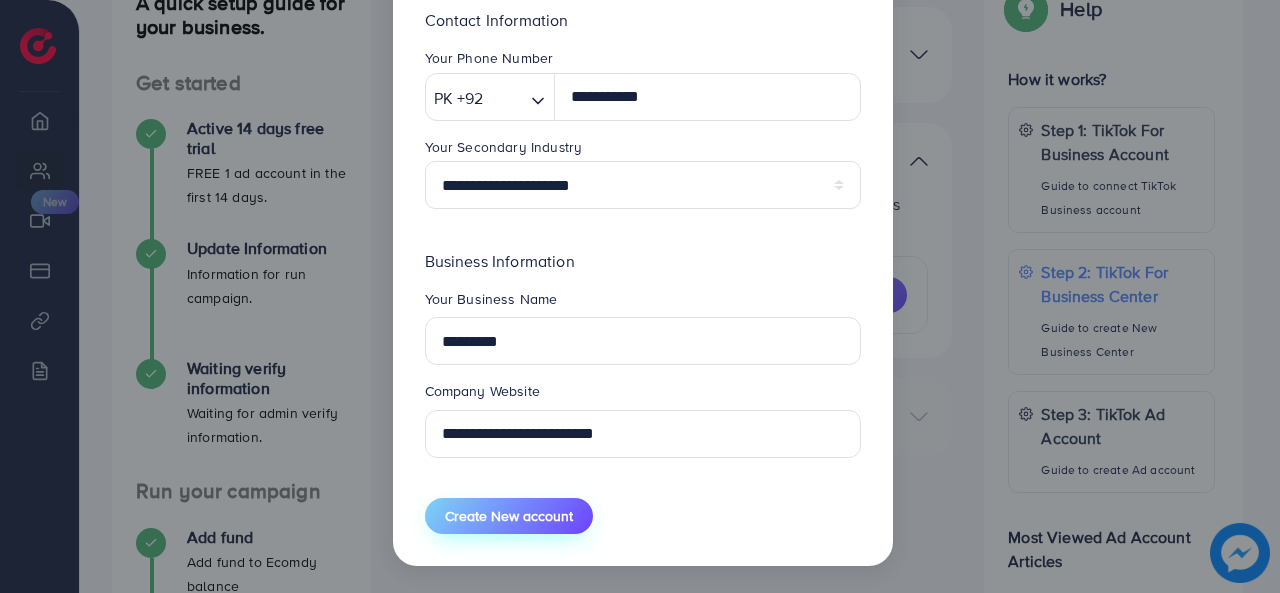 click on "Create New account" at bounding box center (509, 516) 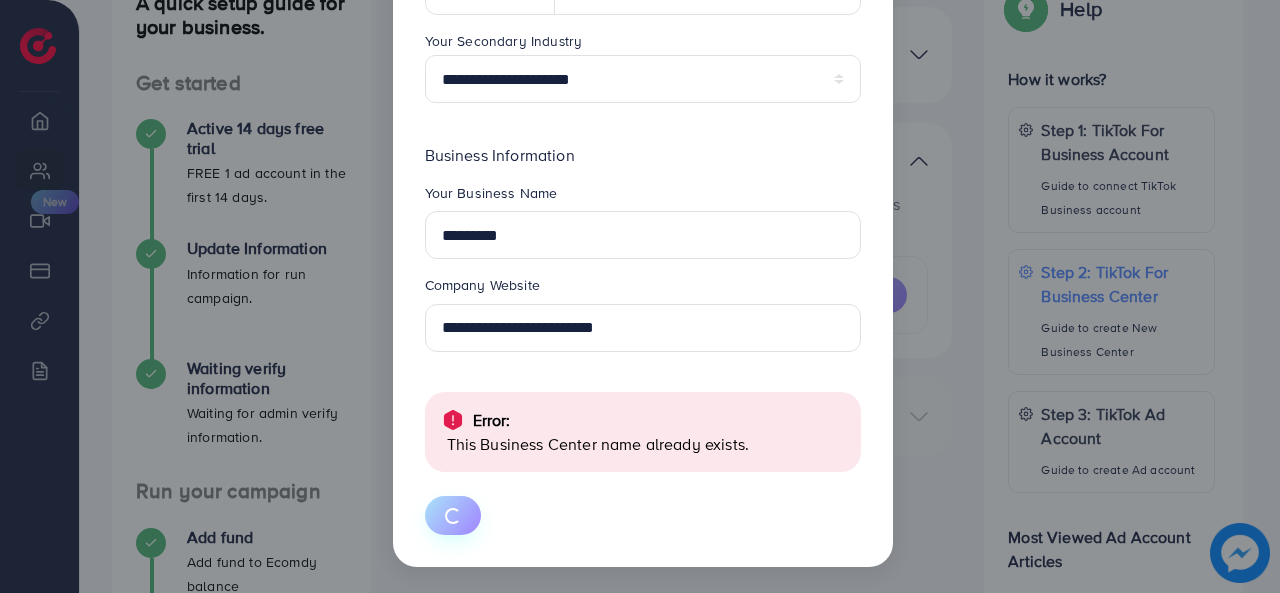 scroll, scrollTop: 494, scrollLeft: 0, axis: vertical 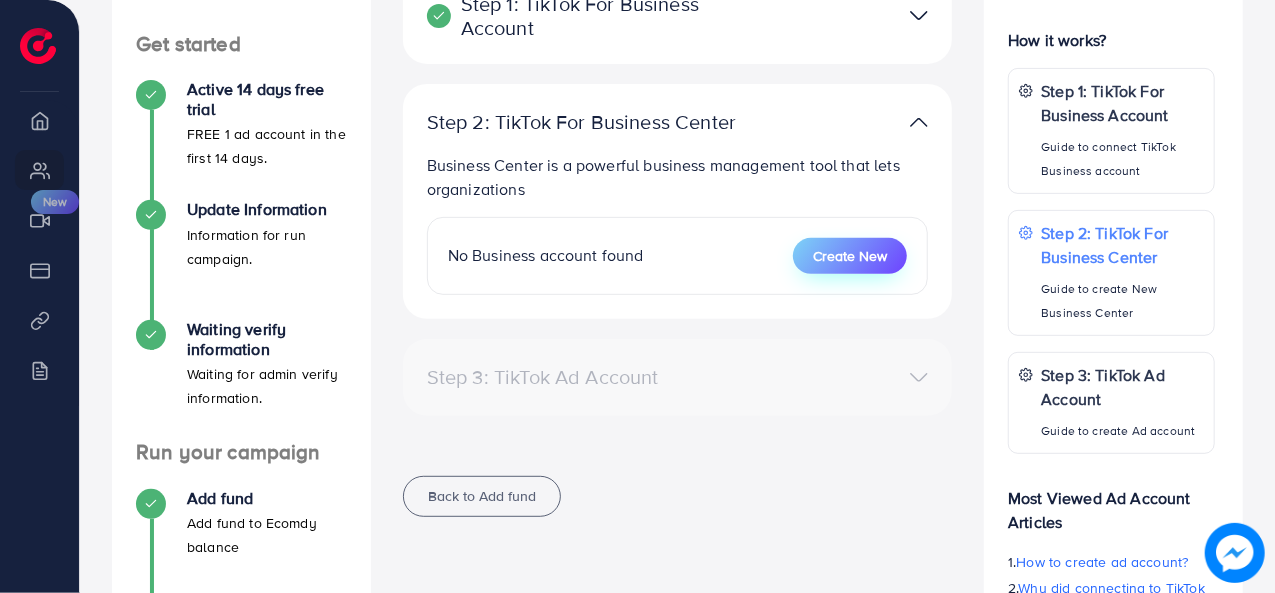 click on "Create New" at bounding box center (850, 256) 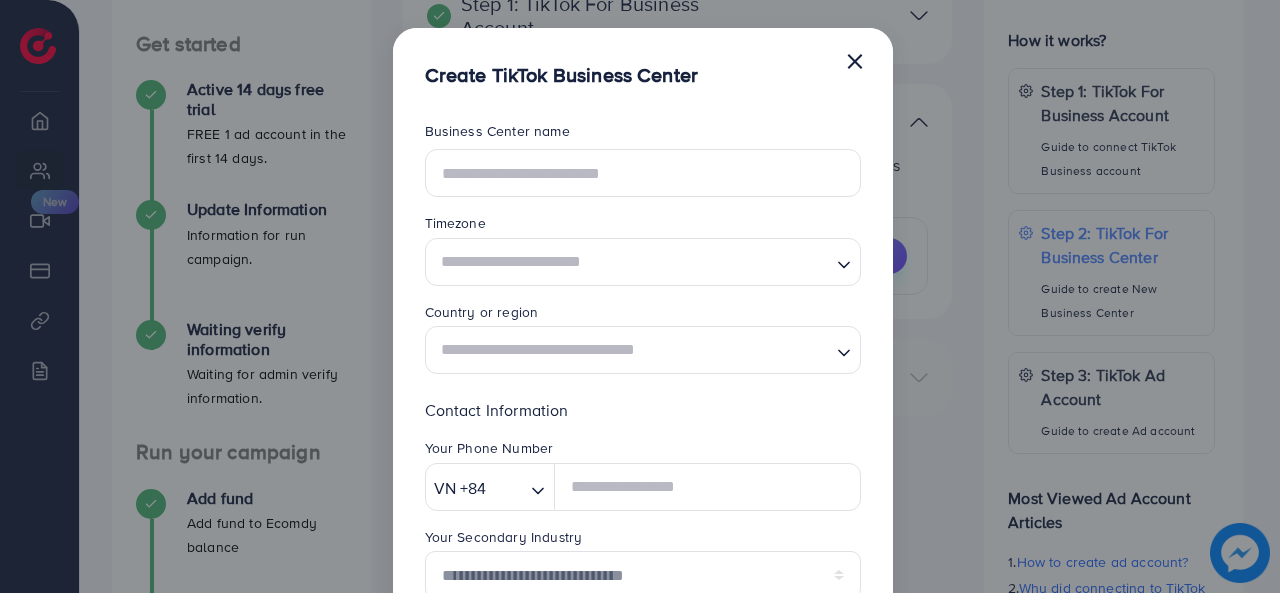 scroll, scrollTop: 0, scrollLeft: 0, axis: both 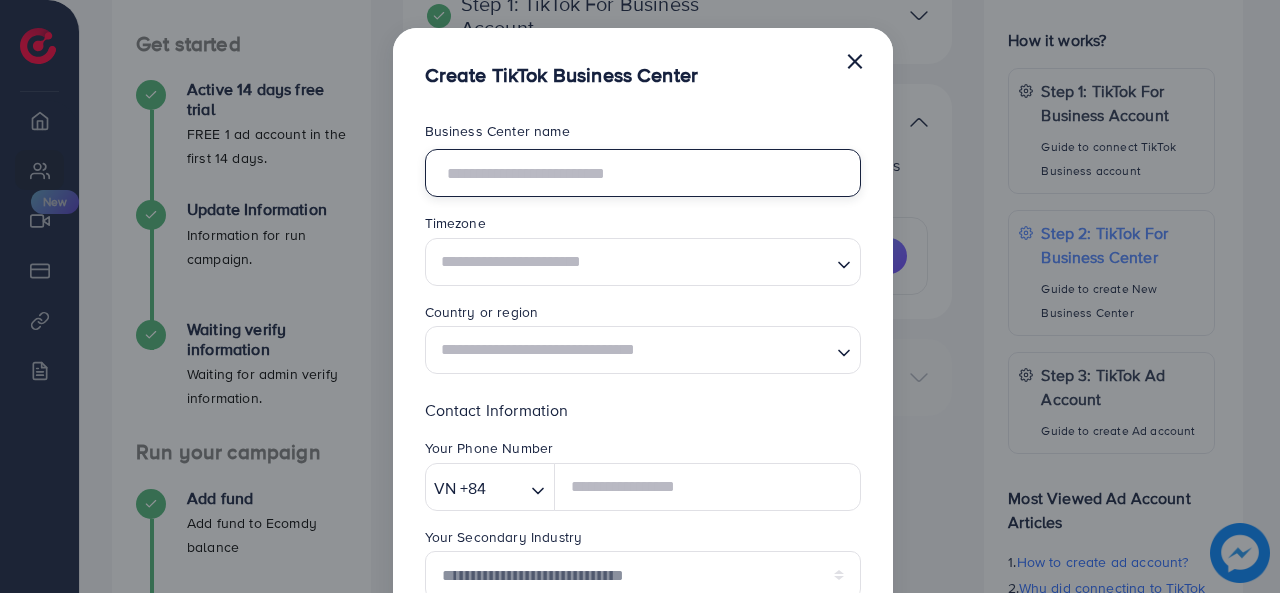 click at bounding box center (643, 173) 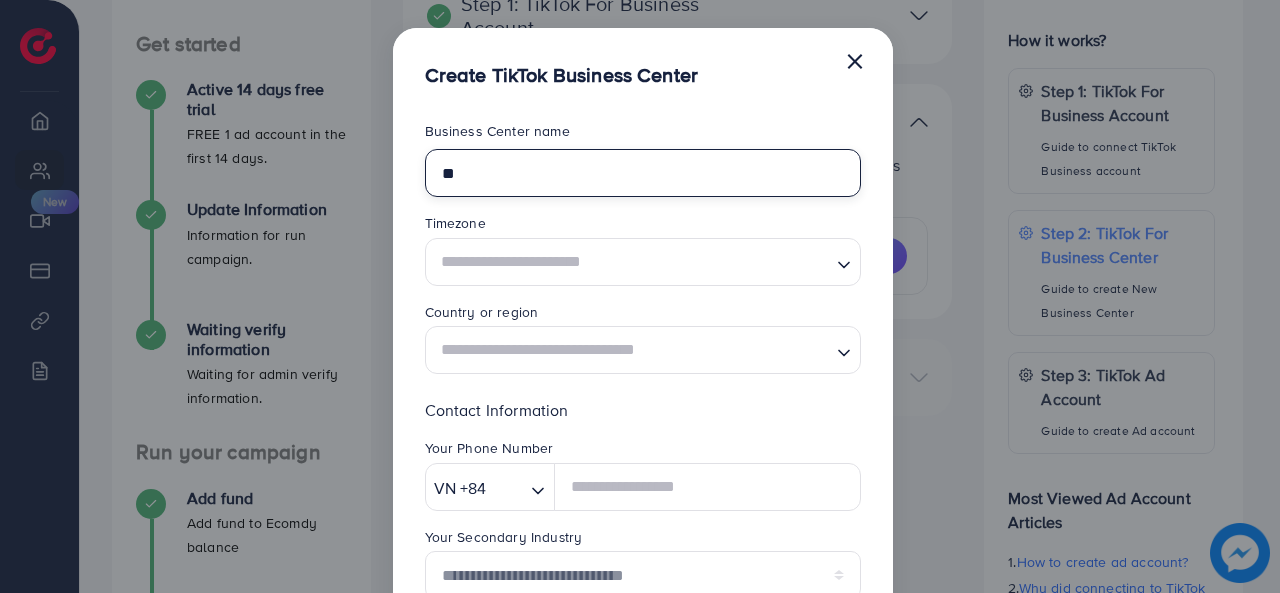 type on "*" 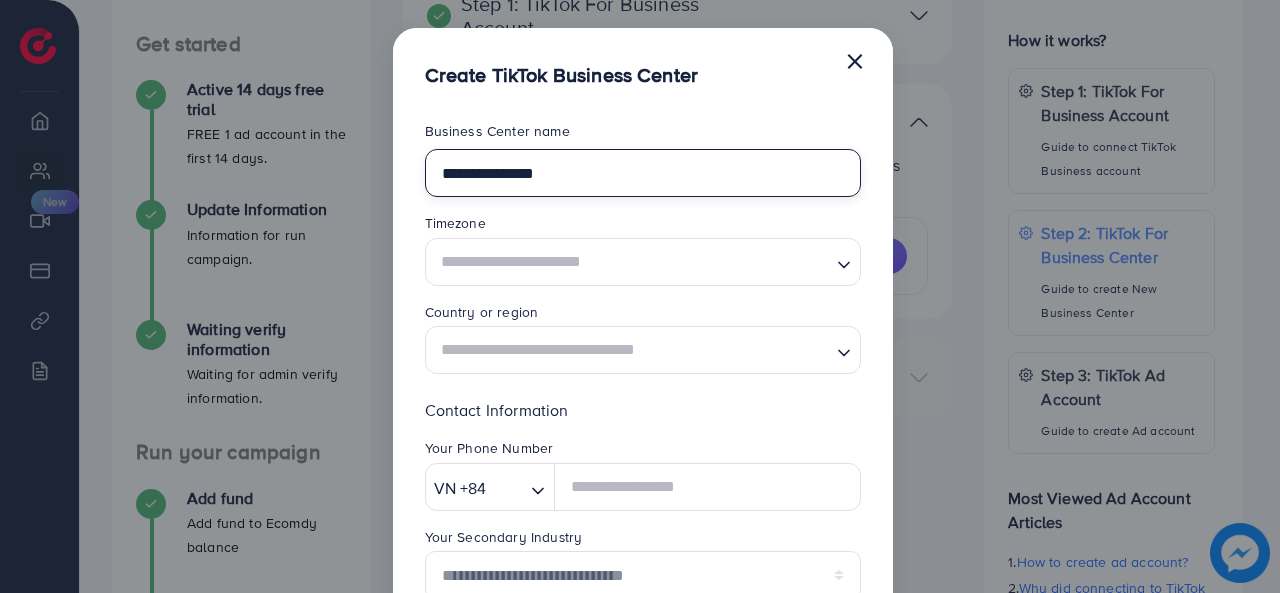 type on "**********" 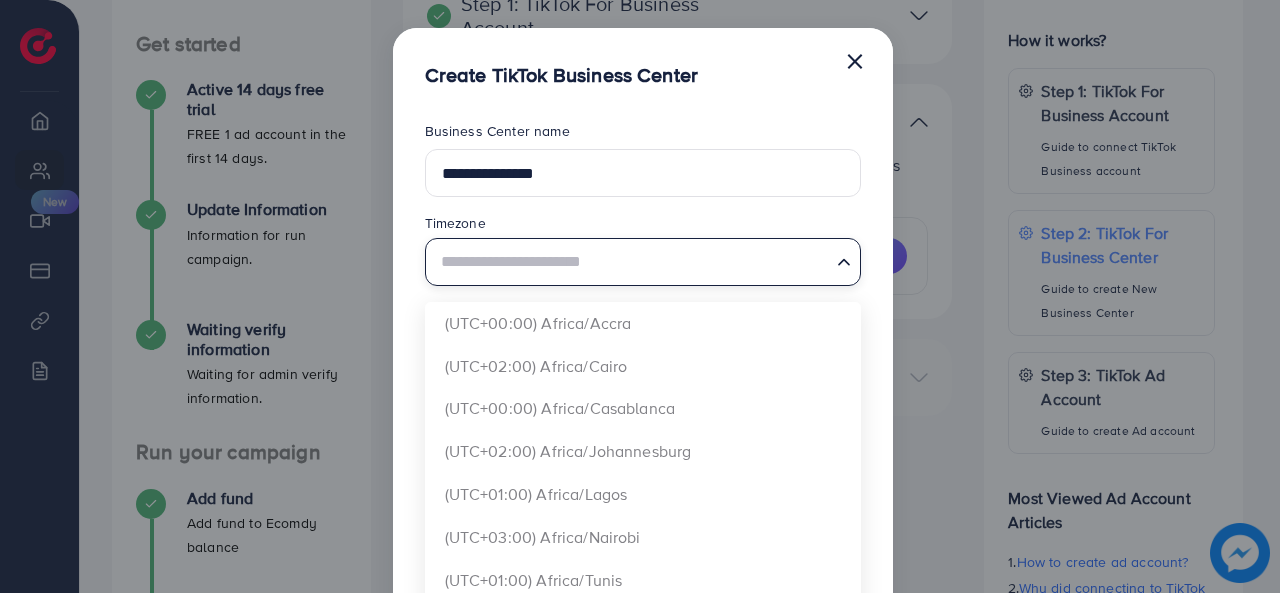 click at bounding box center [631, 261] 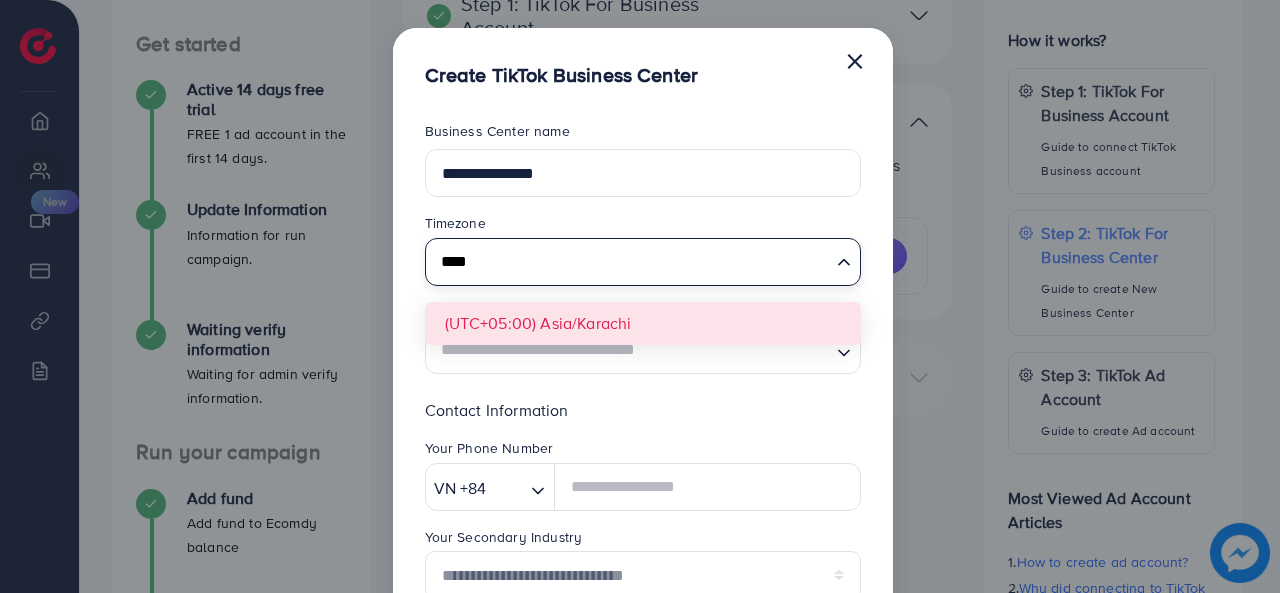 type on "****" 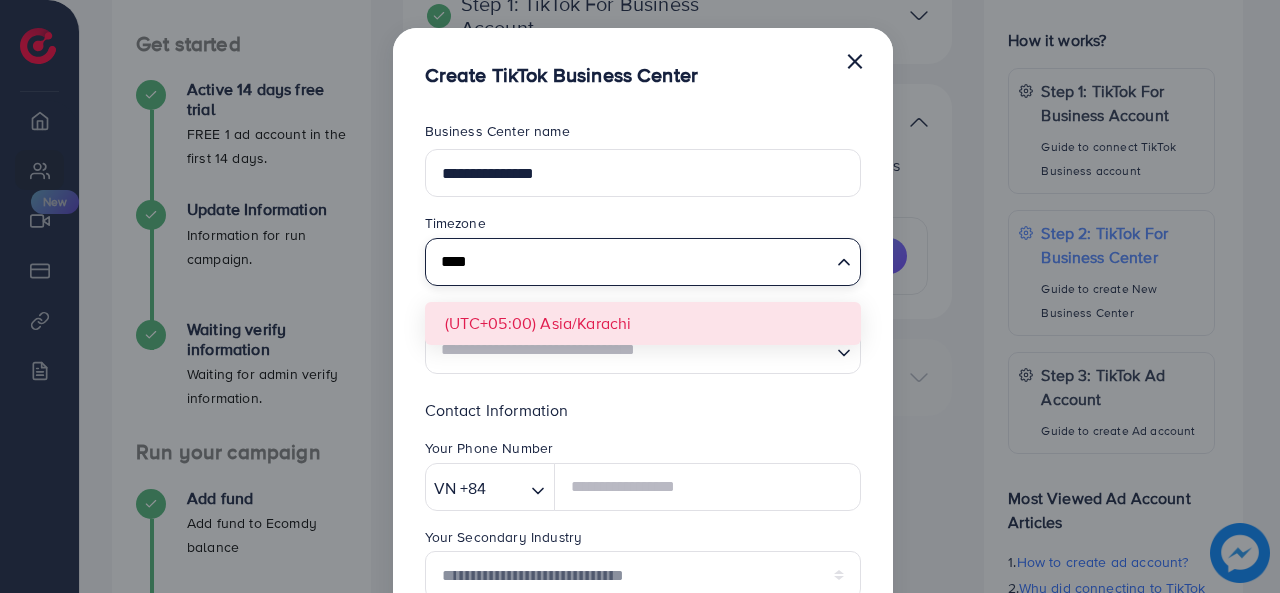 type 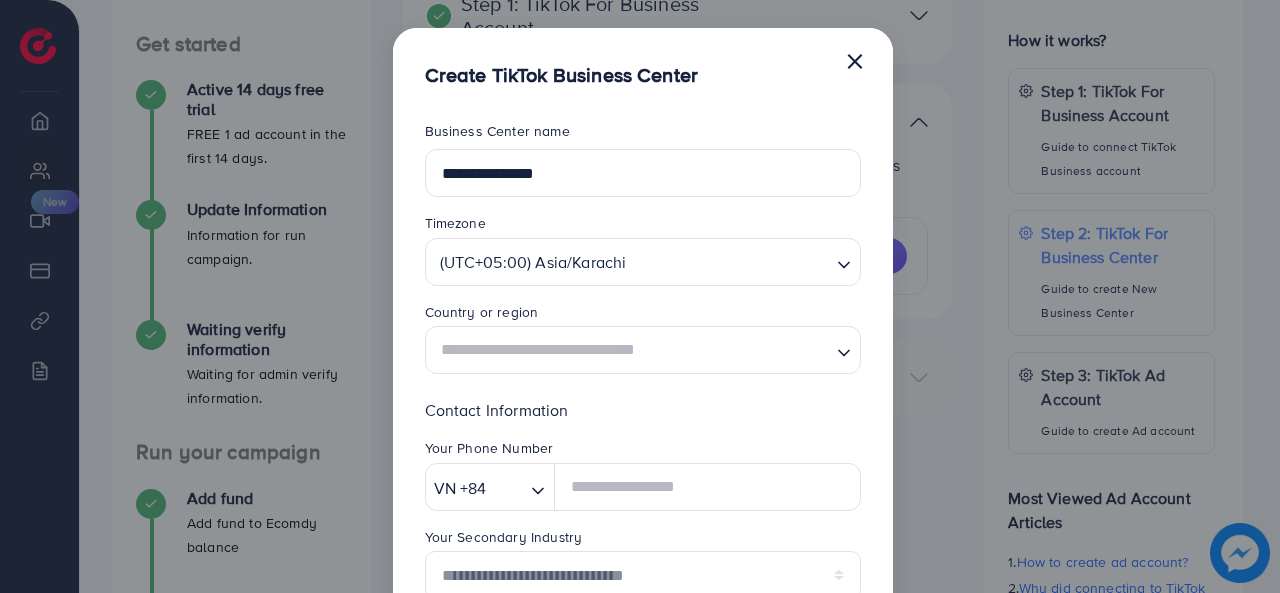 click at bounding box center [631, 350] 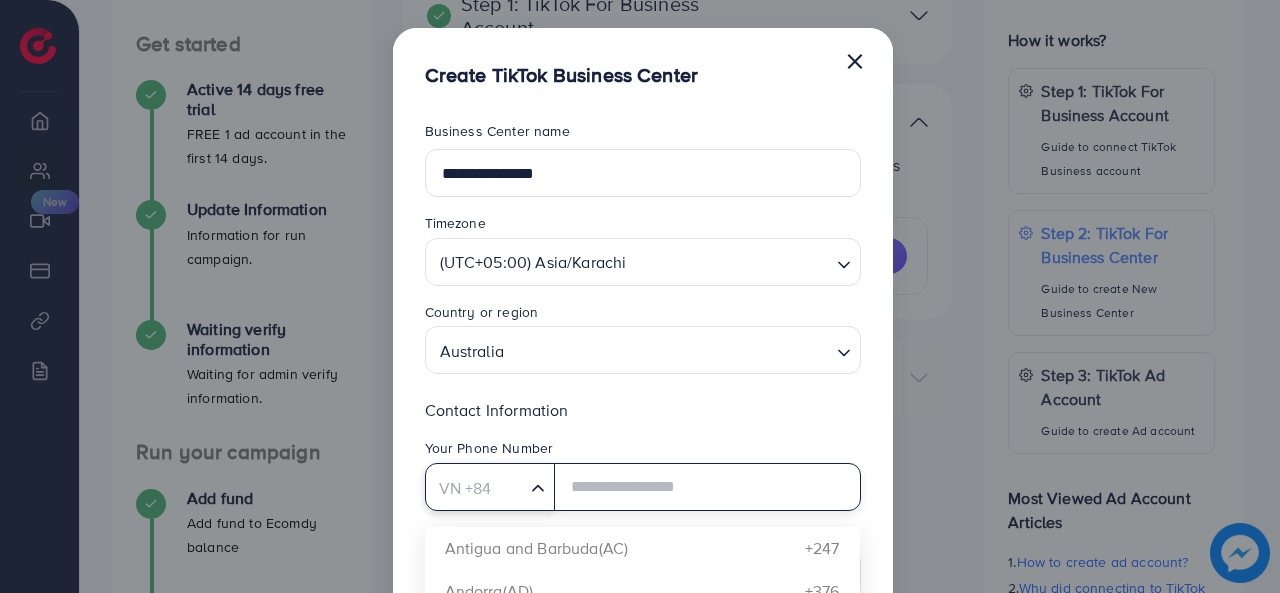 click 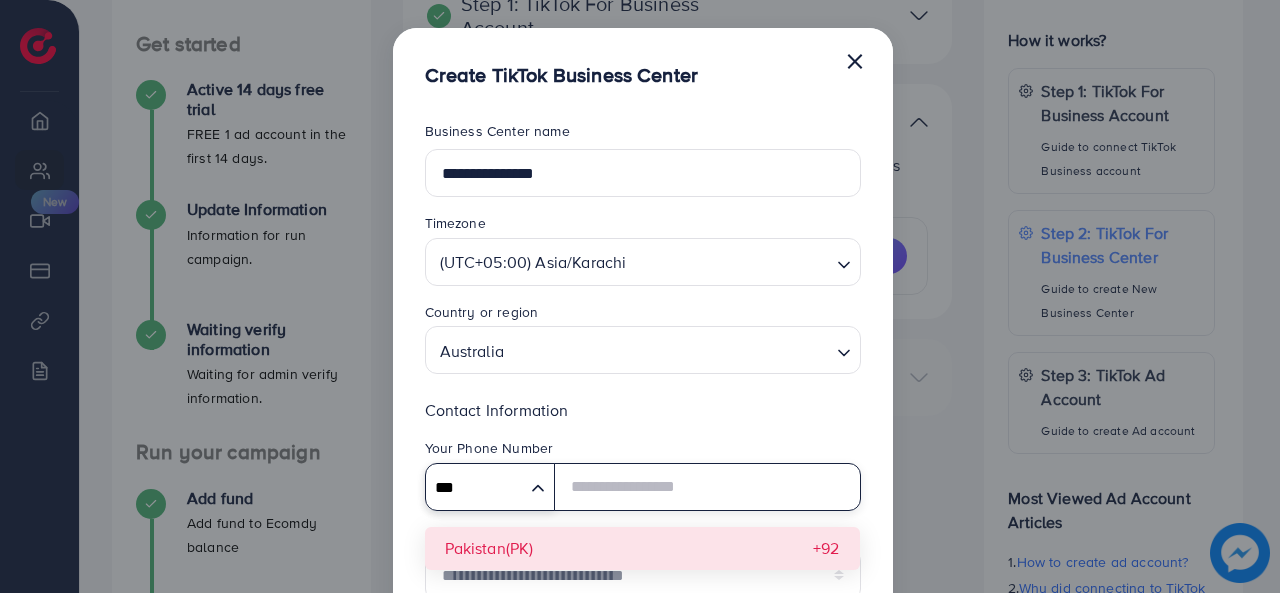 type on "***" 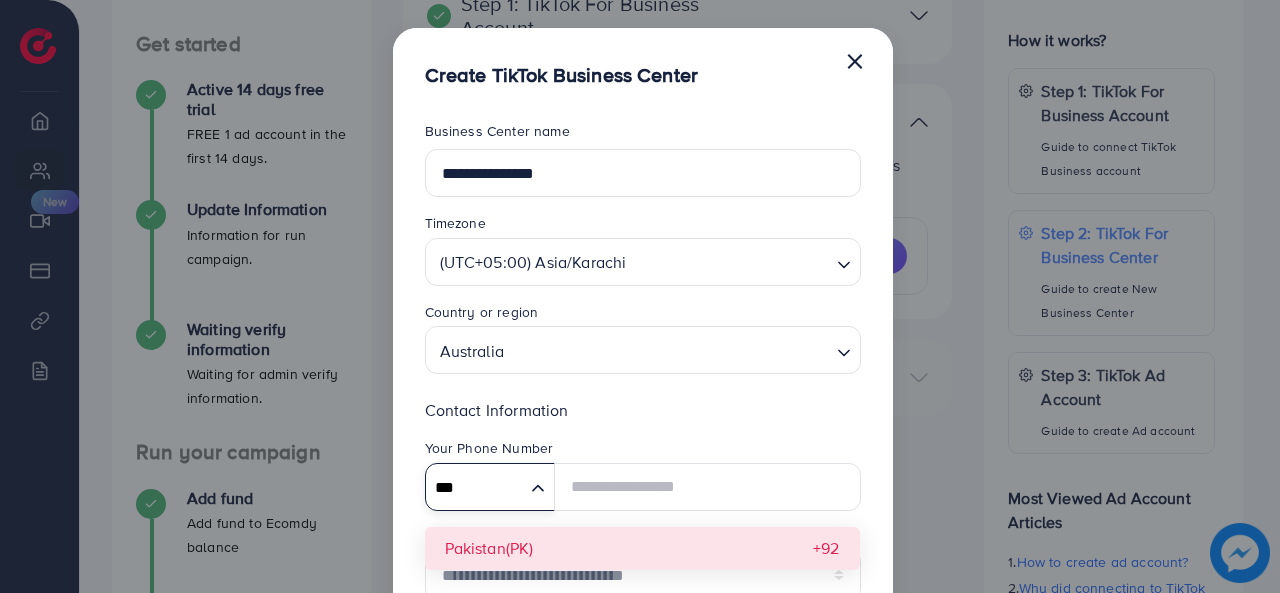 type 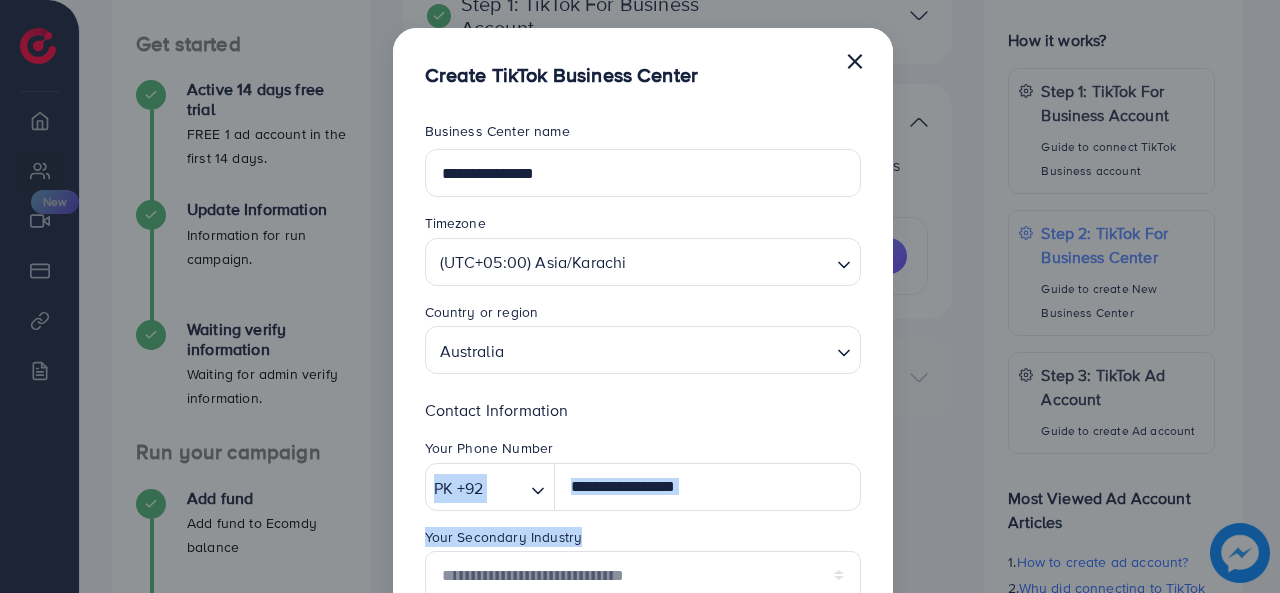 drag, startPoint x: 562, startPoint y: 542, endPoint x: 626, endPoint y: 483, distance: 87.04597 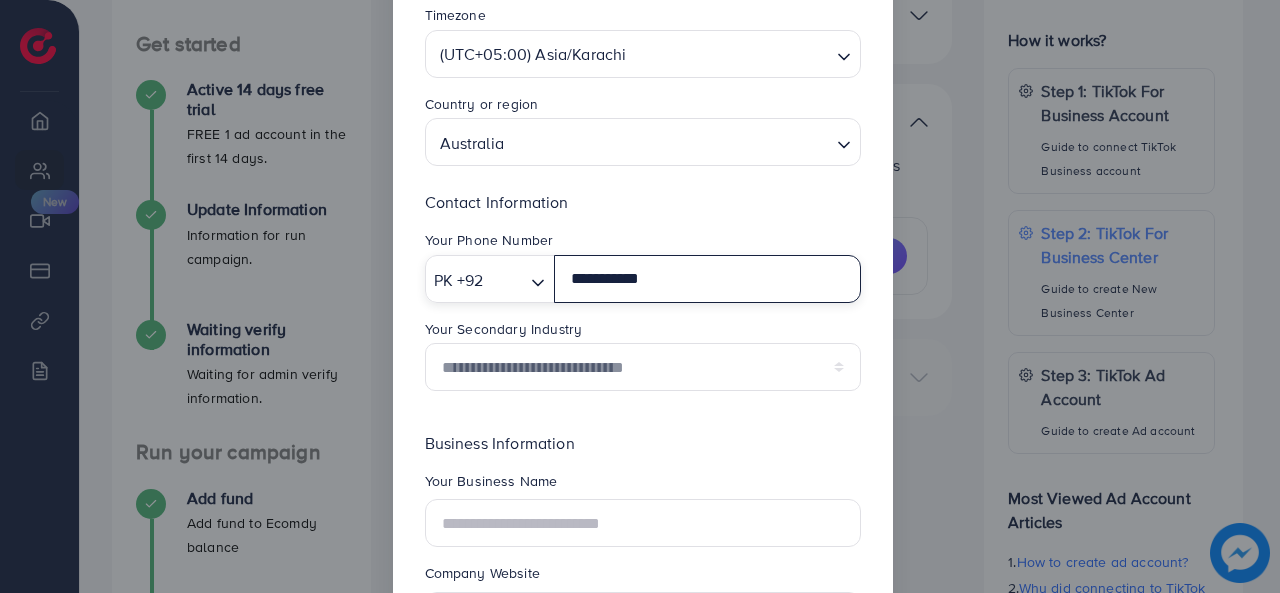 scroll, scrollTop: 215, scrollLeft: 0, axis: vertical 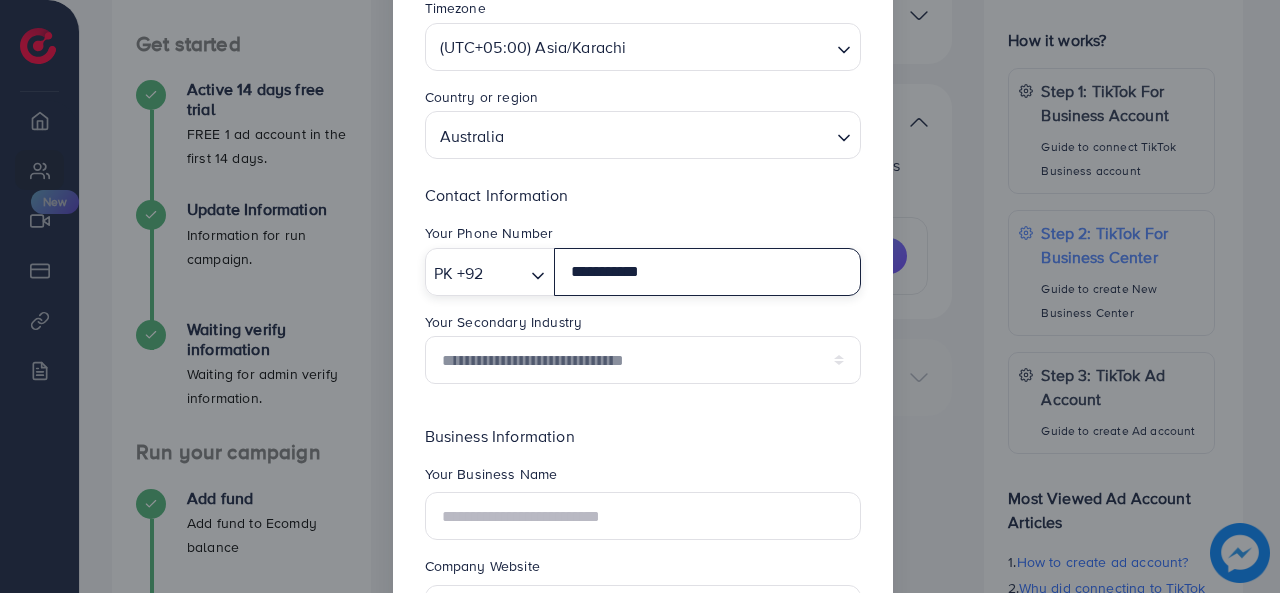 type on "**********" 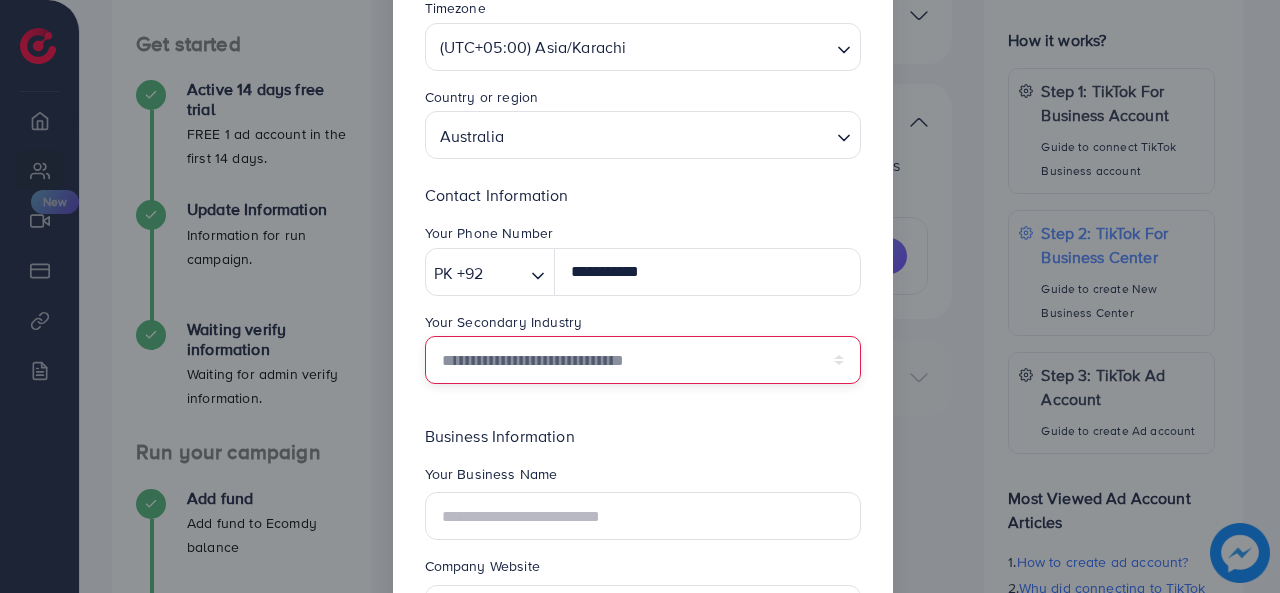 click on "**********" at bounding box center [643, 360] 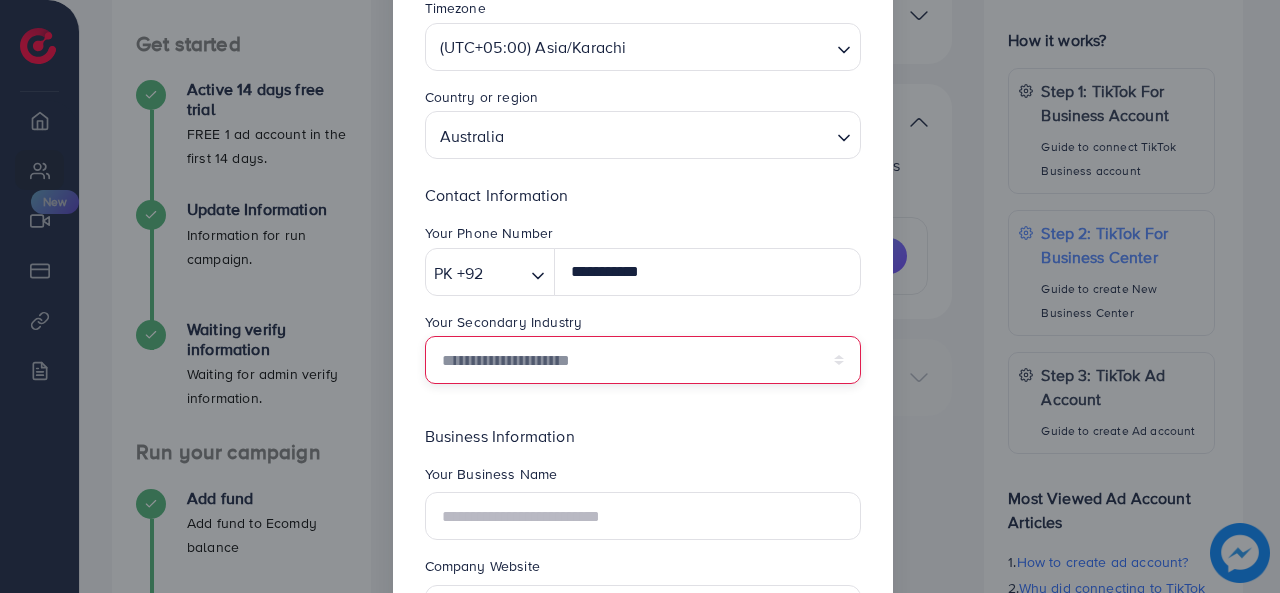 click on "**********" at bounding box center [643, 360] 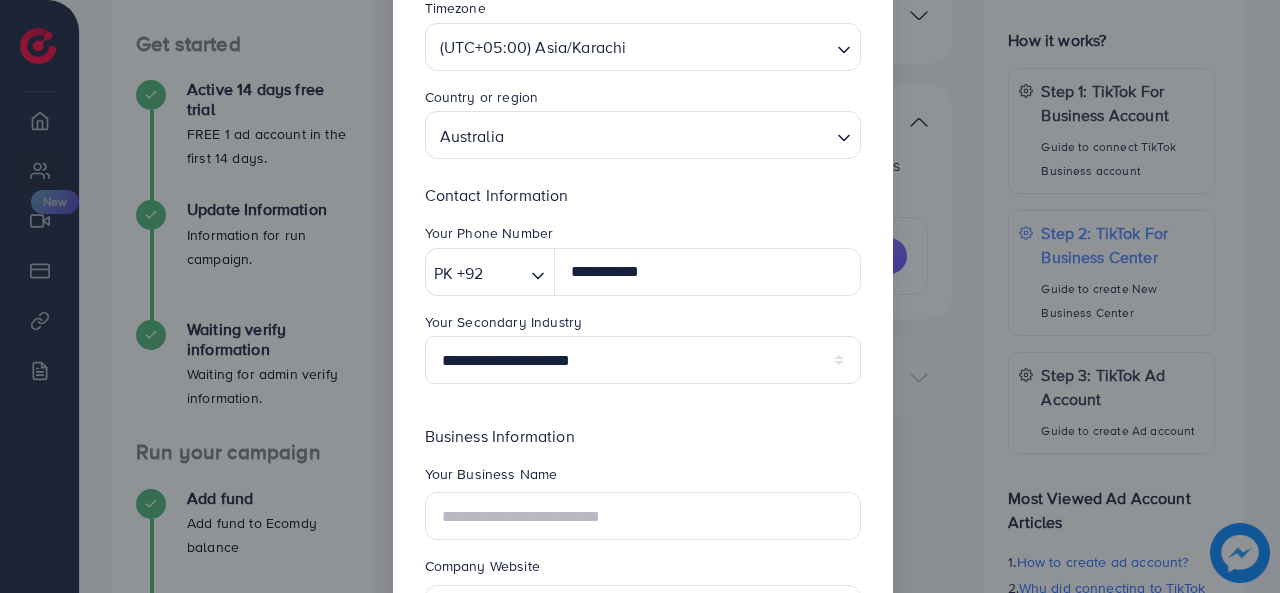 click on "**********" at bounding box center [643, 307] 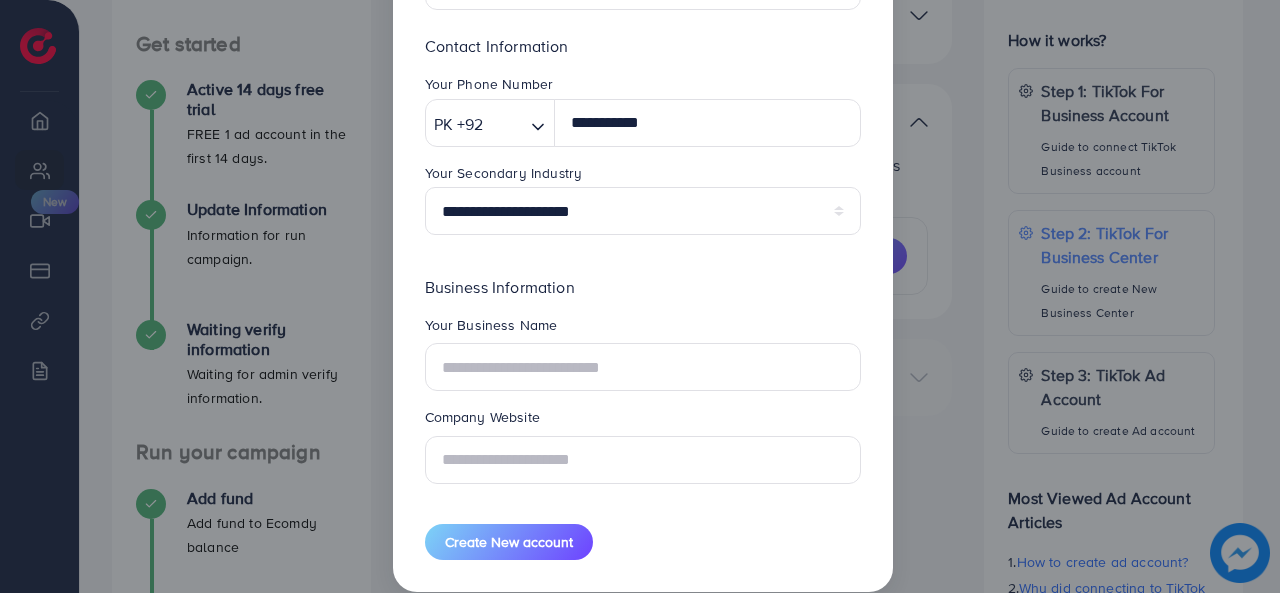 scroll, scrollTop: 390, scrollLeft: 0, axis: vertical 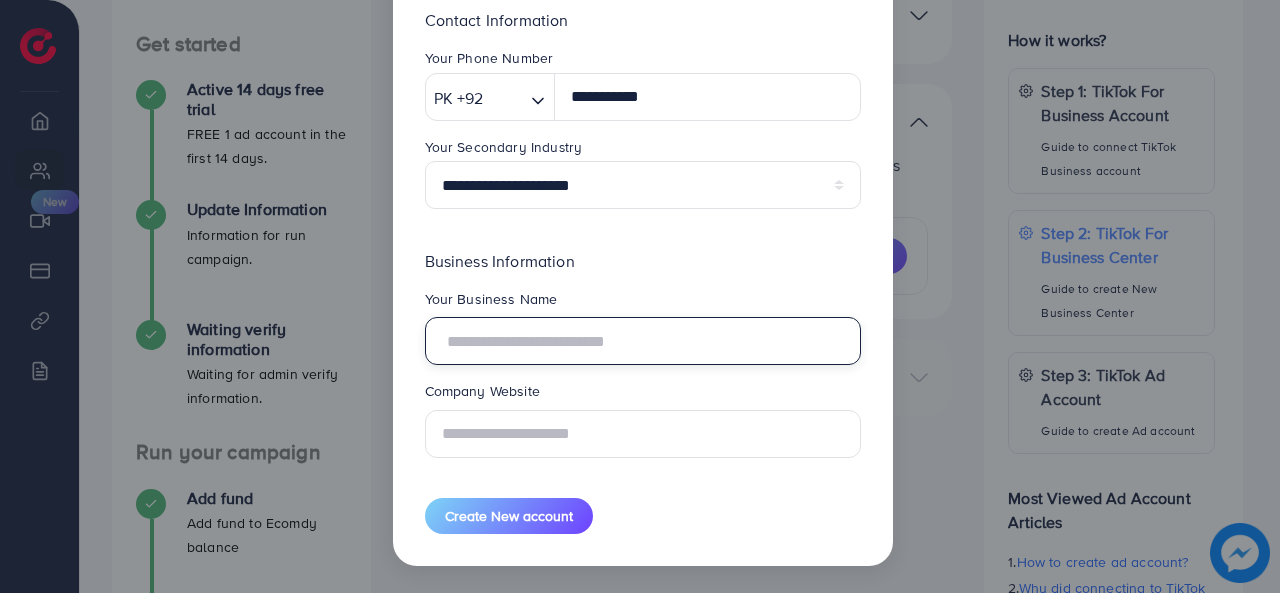 click at bounding box center (643, 341) 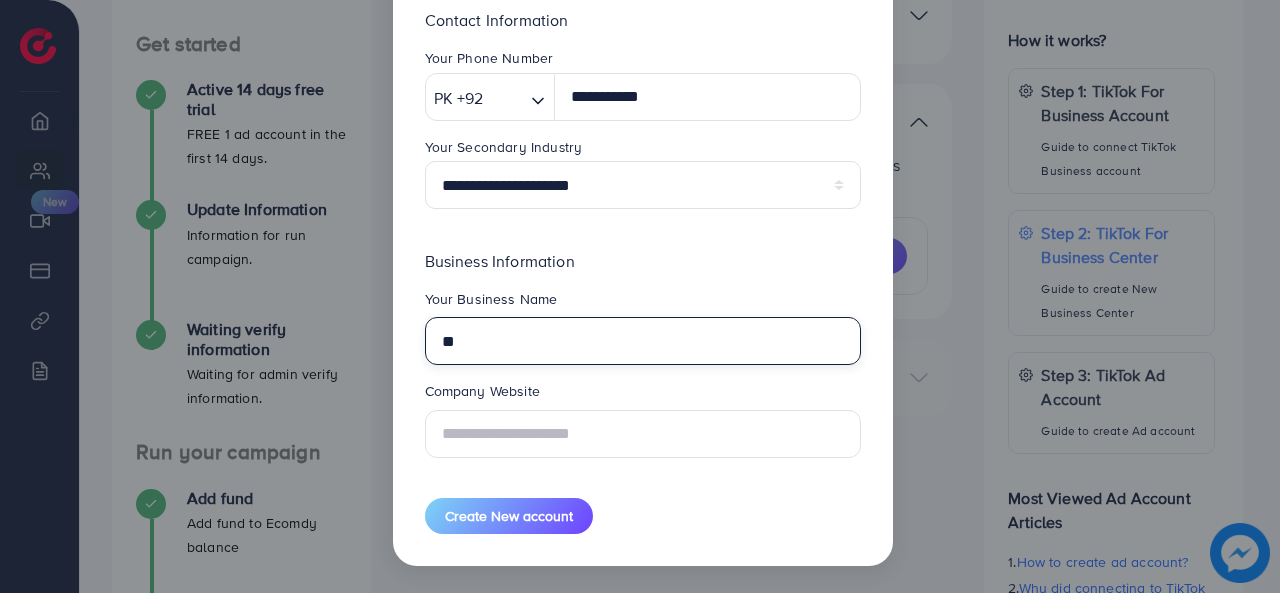 type on "*" 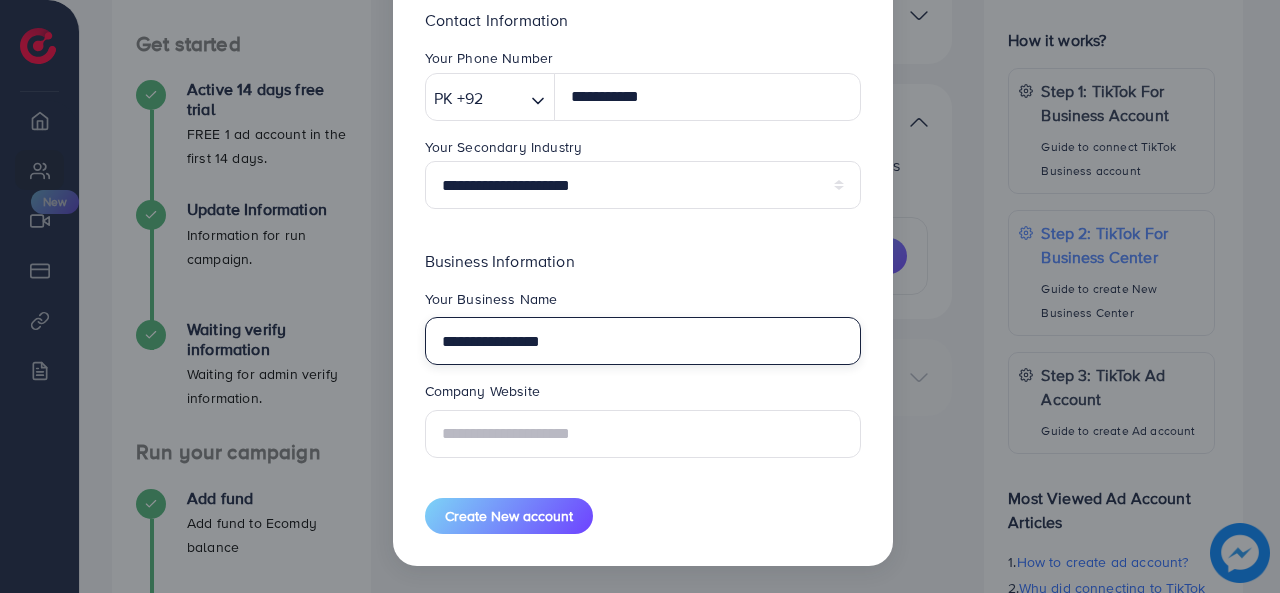 type on "**********" 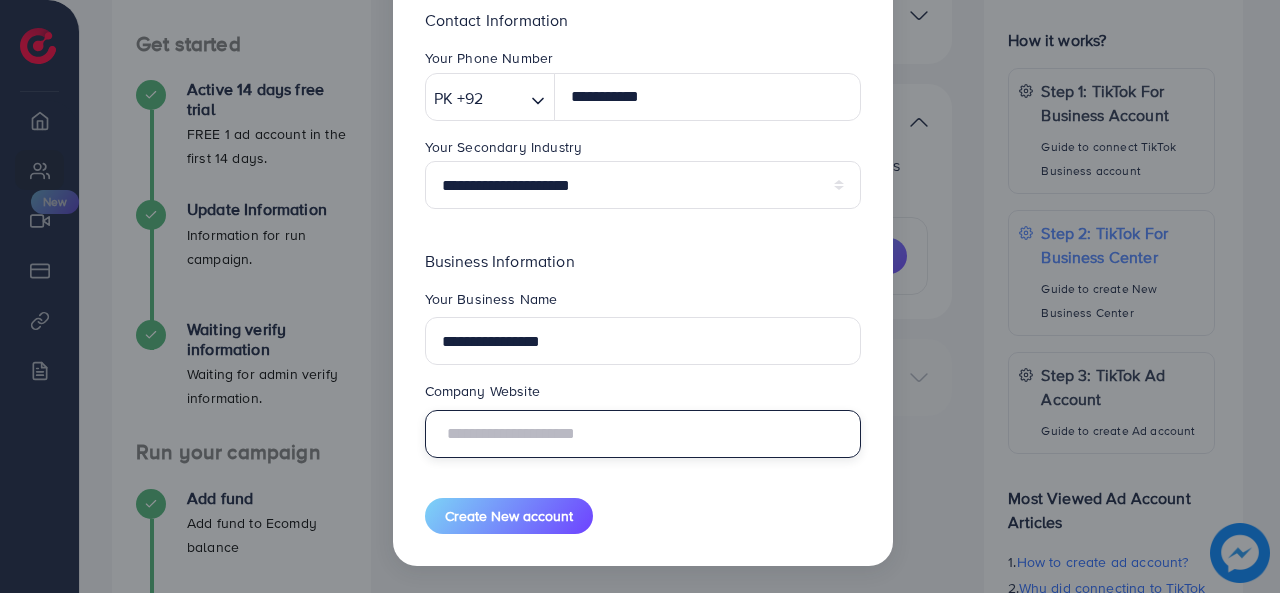 click at bounding box center [643, 434] 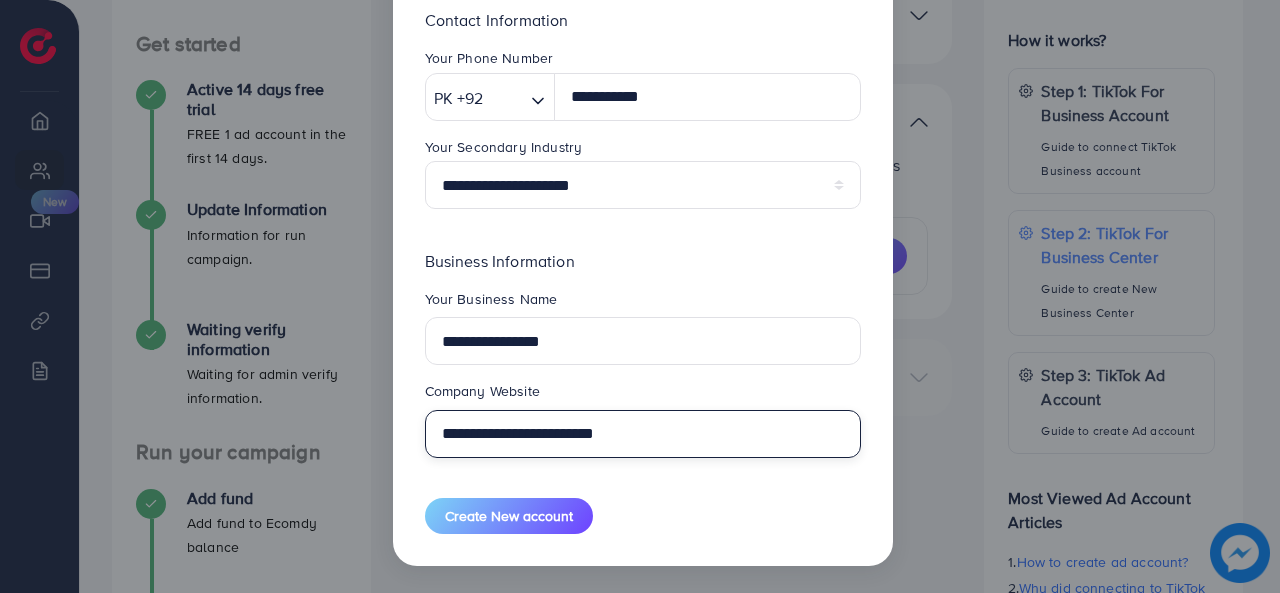 type on "**********" 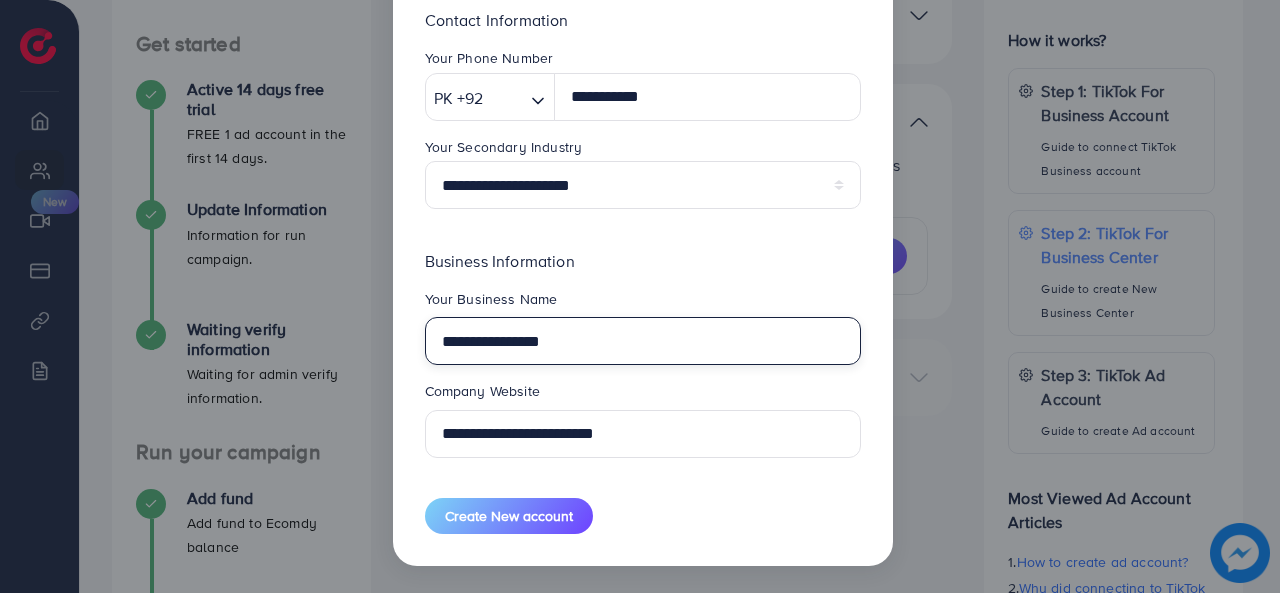 click on "**********" at bounding box center (643, 341) 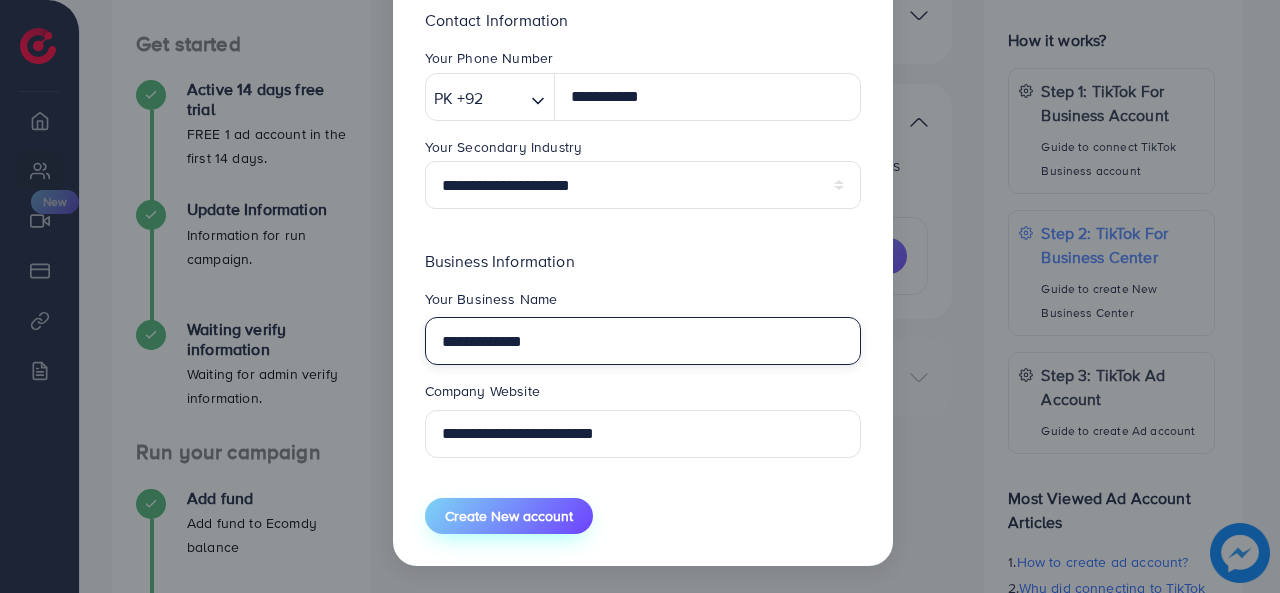 type on "**********" 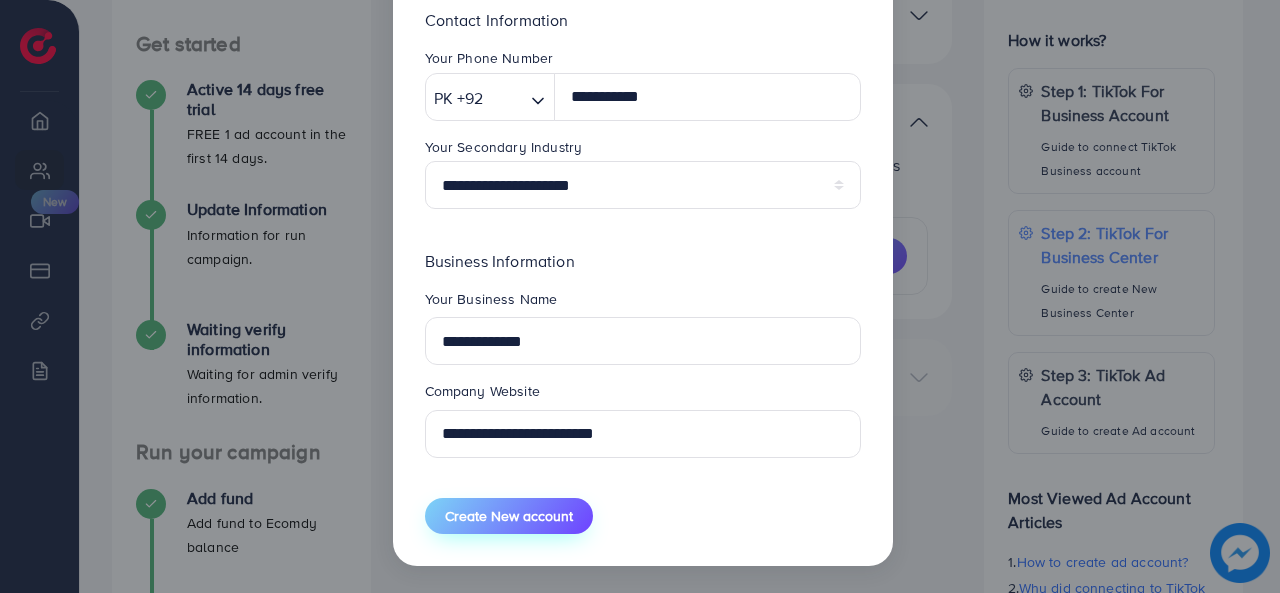 click on "Create New account" at bounding box center [509, 516] 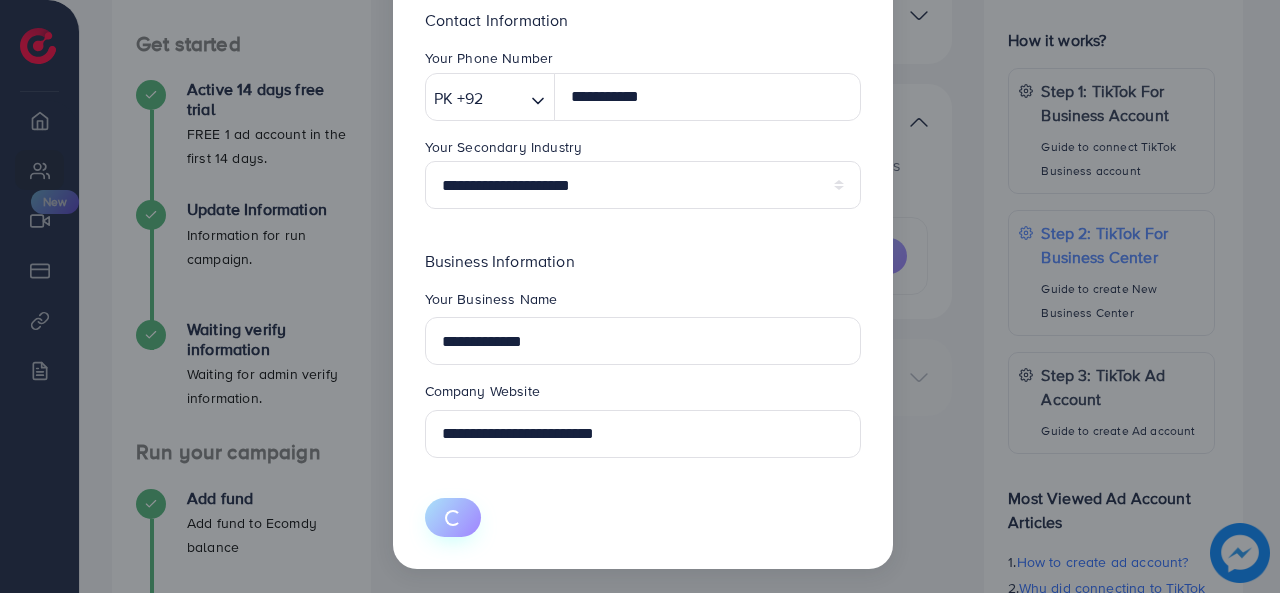 type 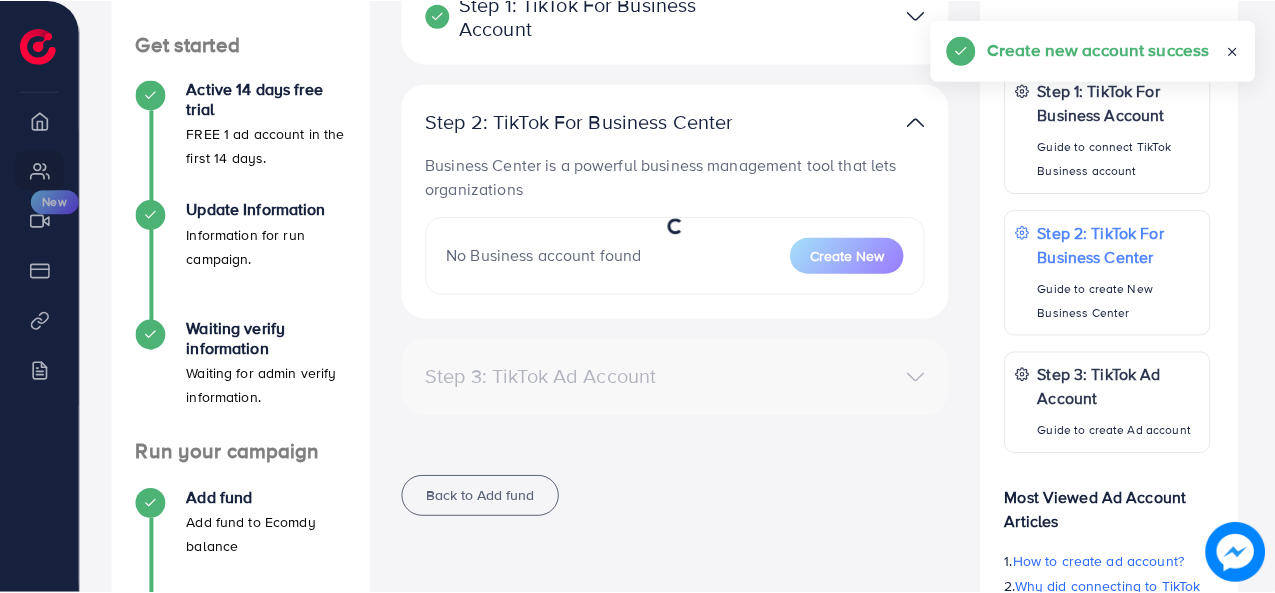 scroll, scrollTop: 244, scrollLeft: 0, axis: vertical 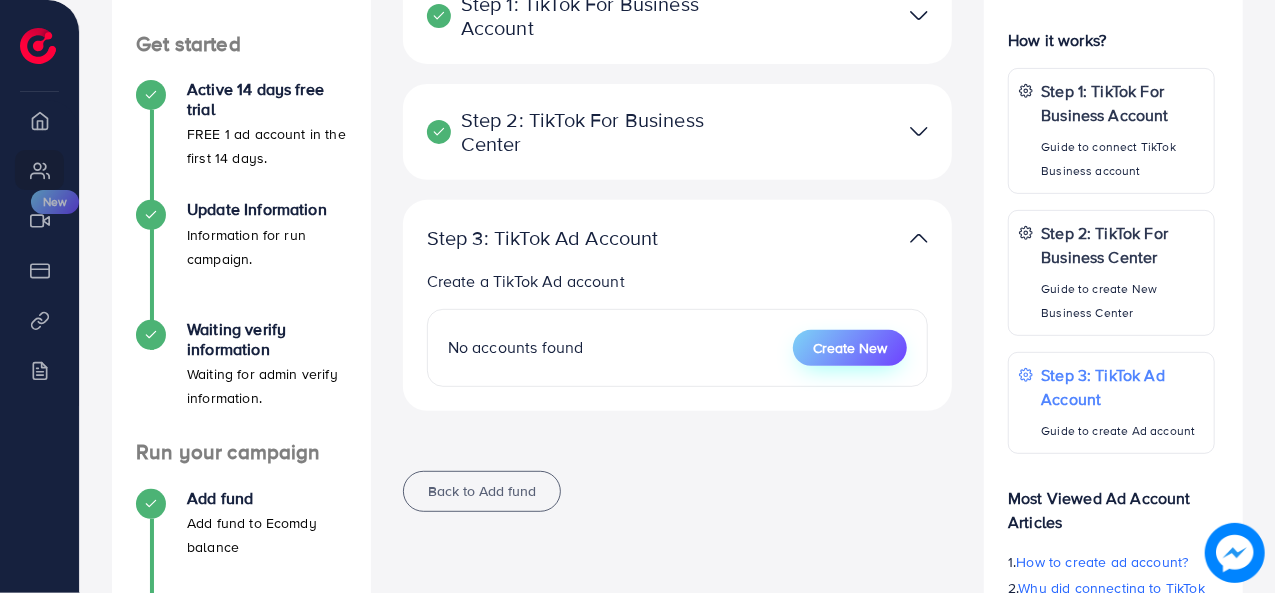 click on "Create New" at bounding box center [850, 348] 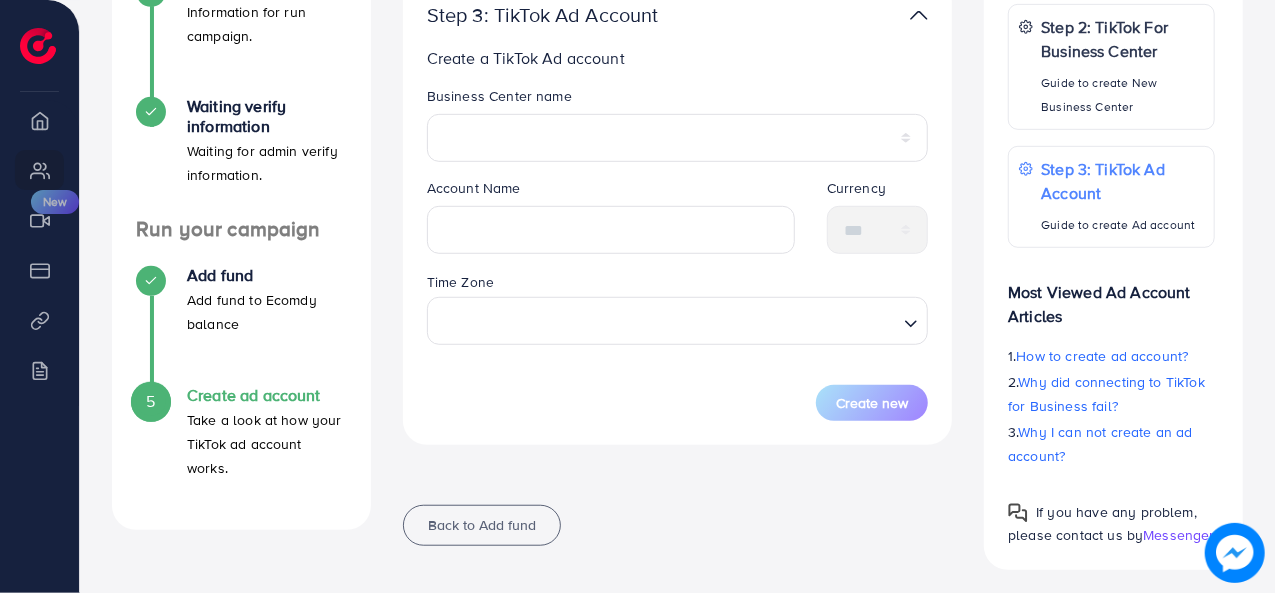 scroll, scrollTop: 534, scrollLeft: 0, axis: vertical 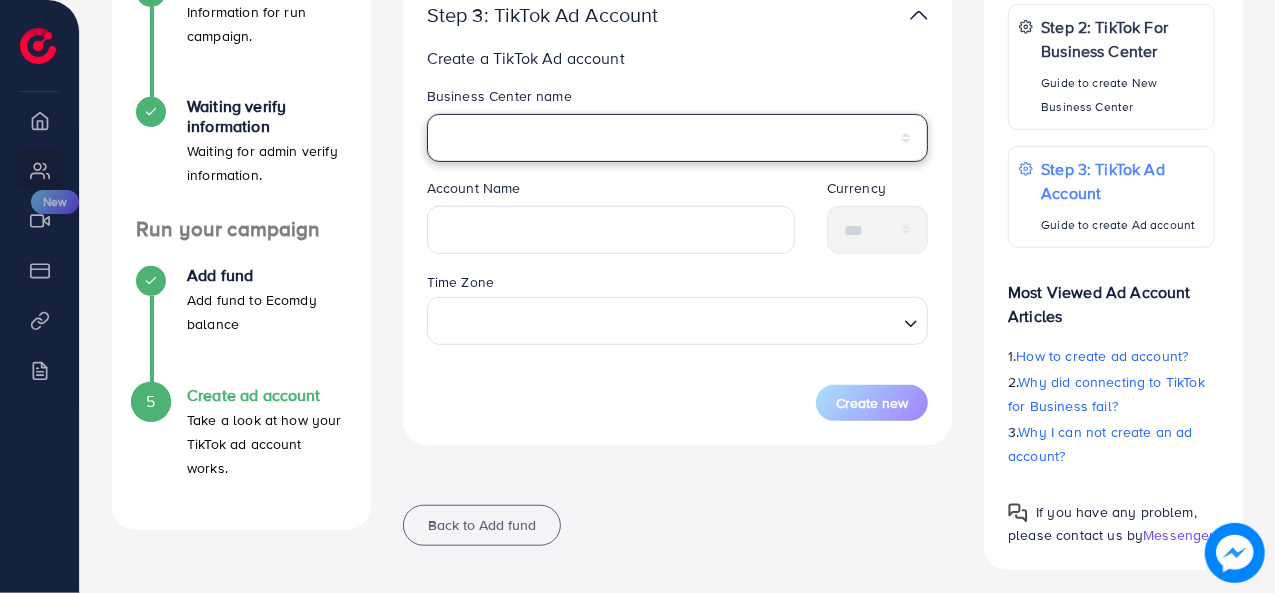click on "**********" at bounding box center (678, 138) 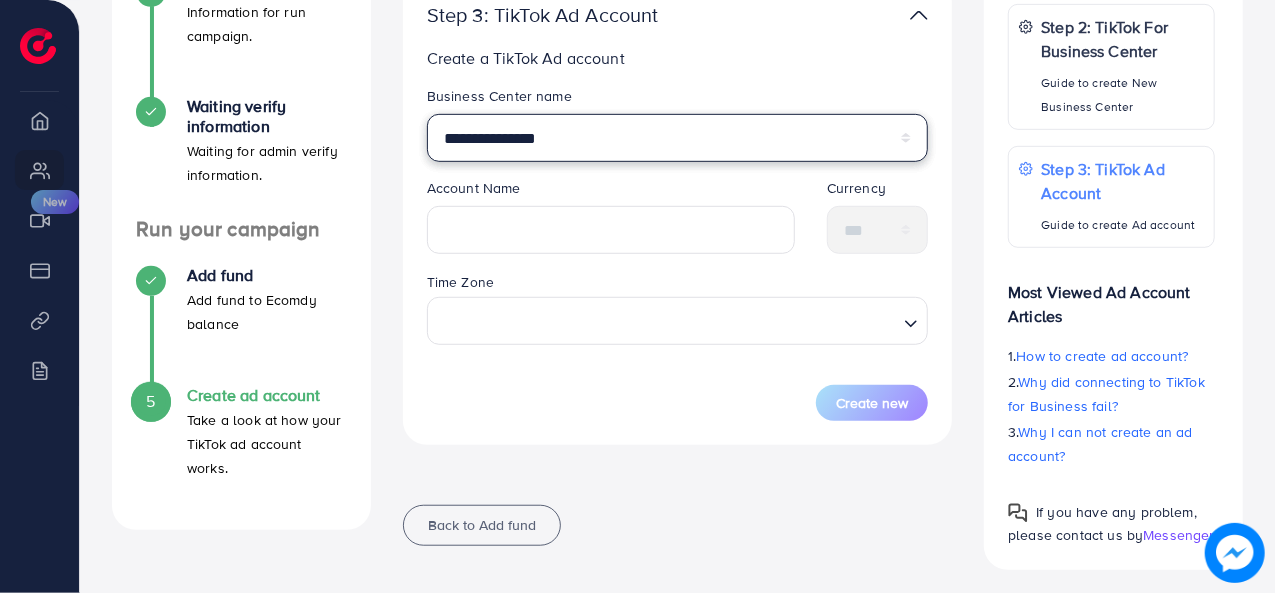click on "**********" at bounding box center [678, 138] 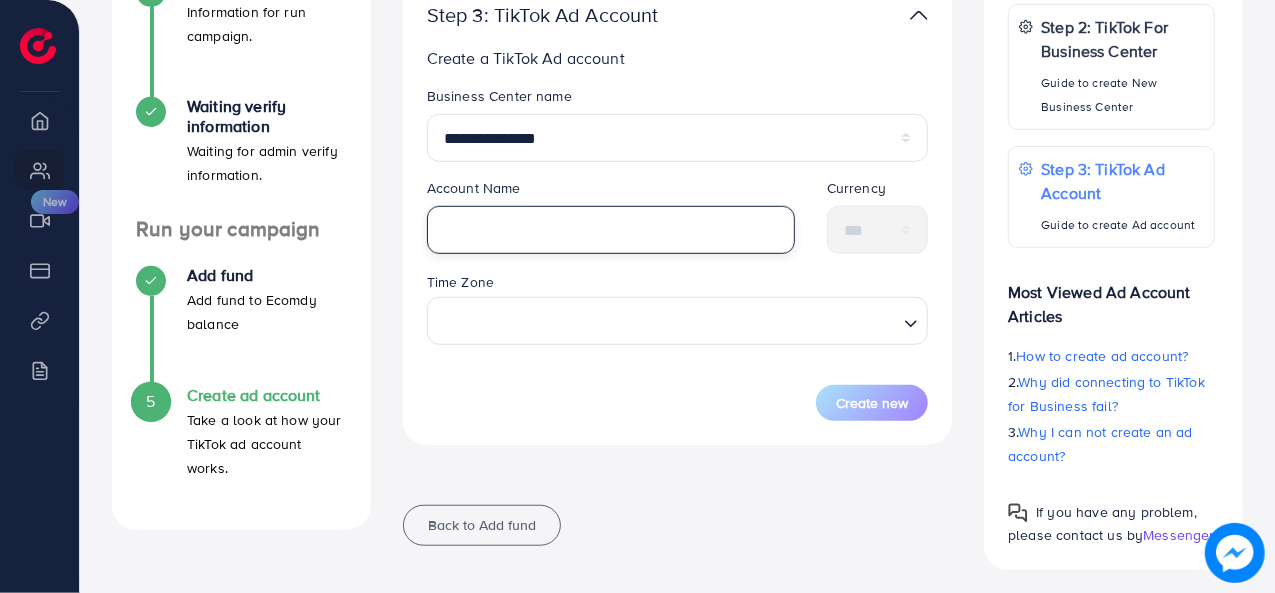 click at bounding box center (611, 230) 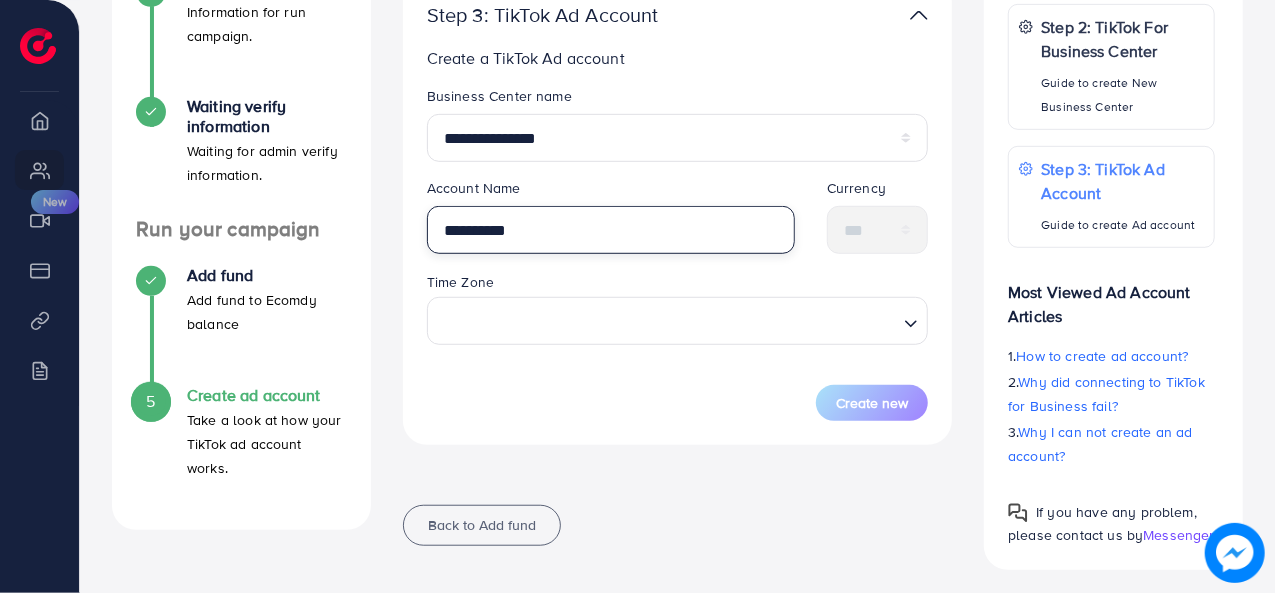 click on "*********" at bounding box center (611, 230) 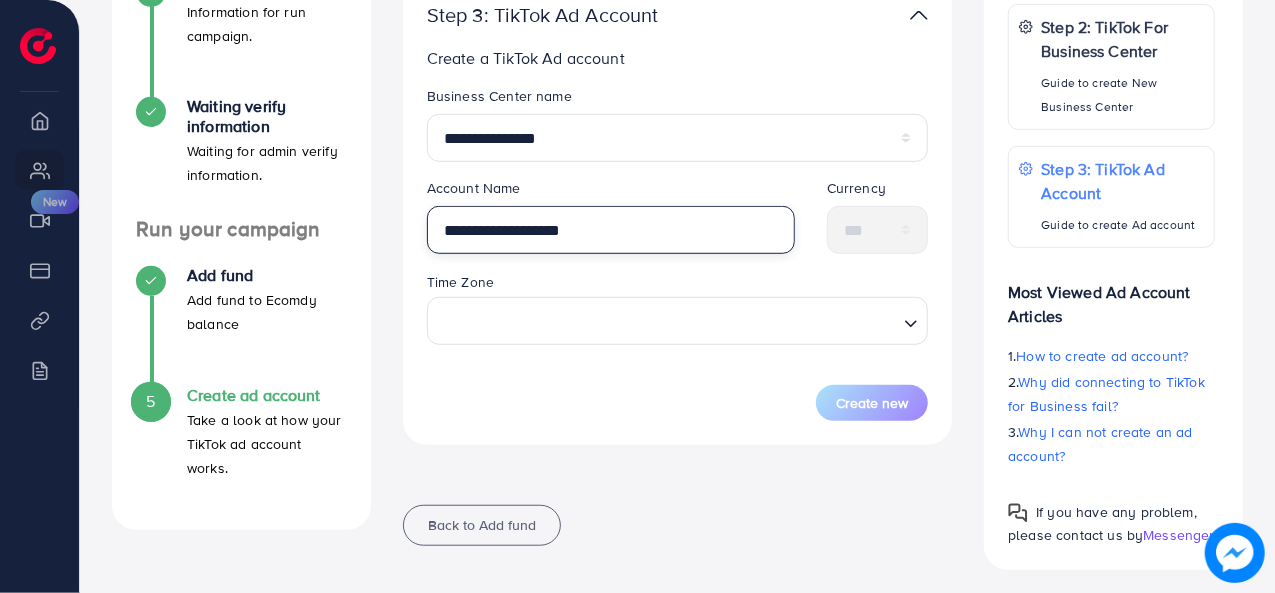 type on "**********" 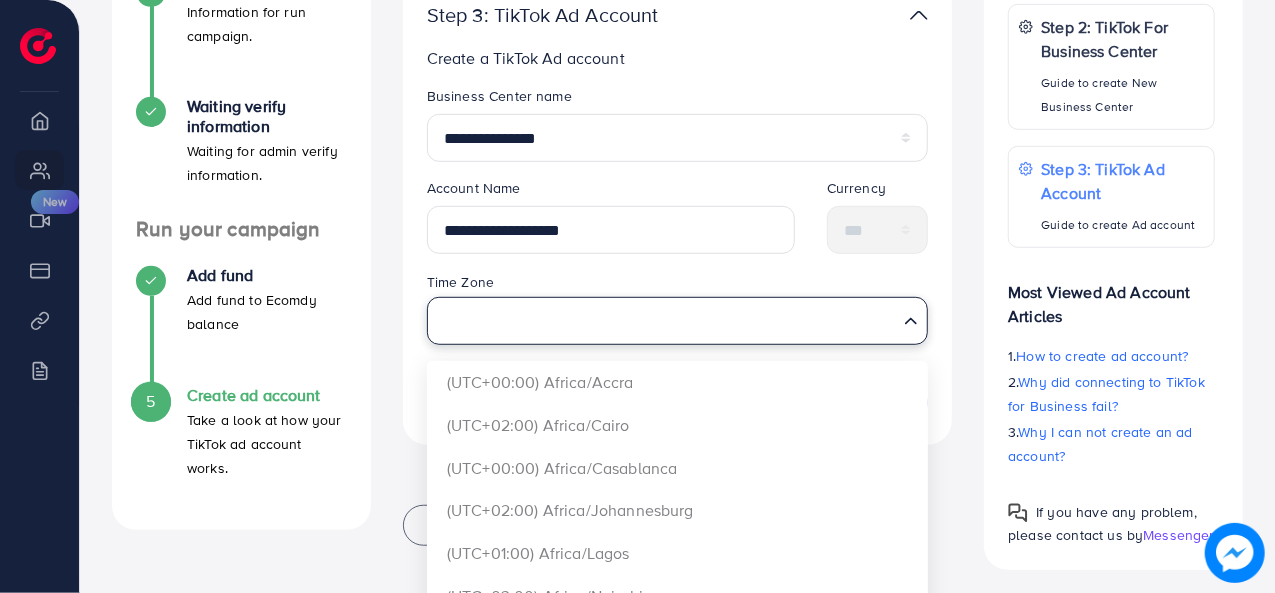 click at bounding box center [666, 320] 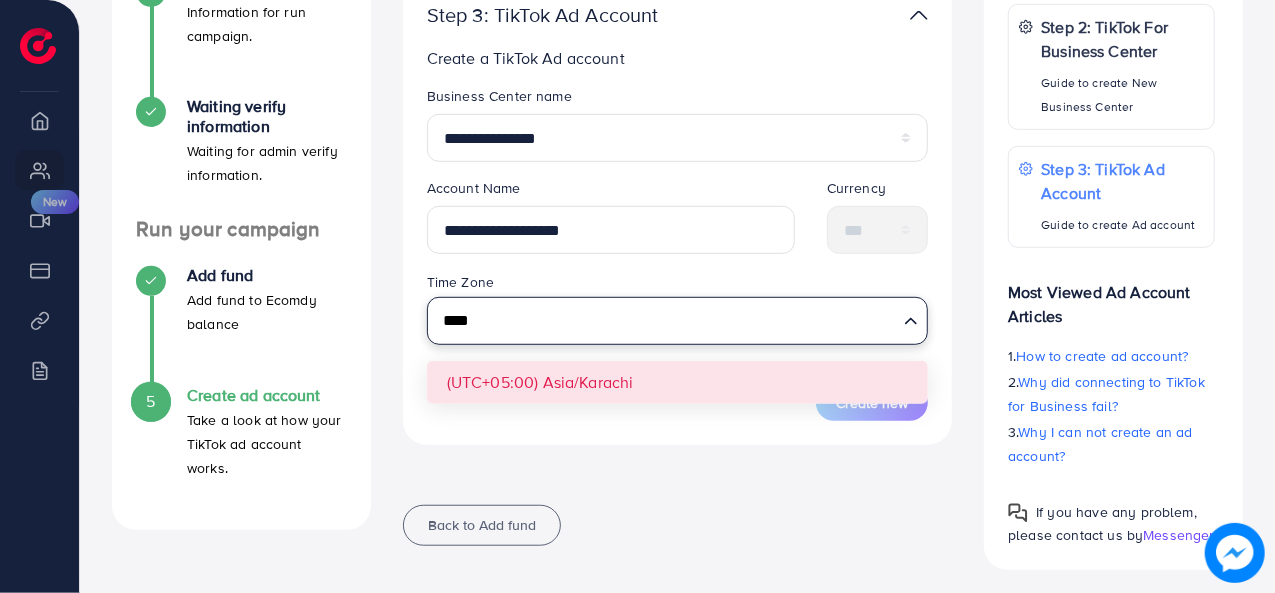 type on "****" 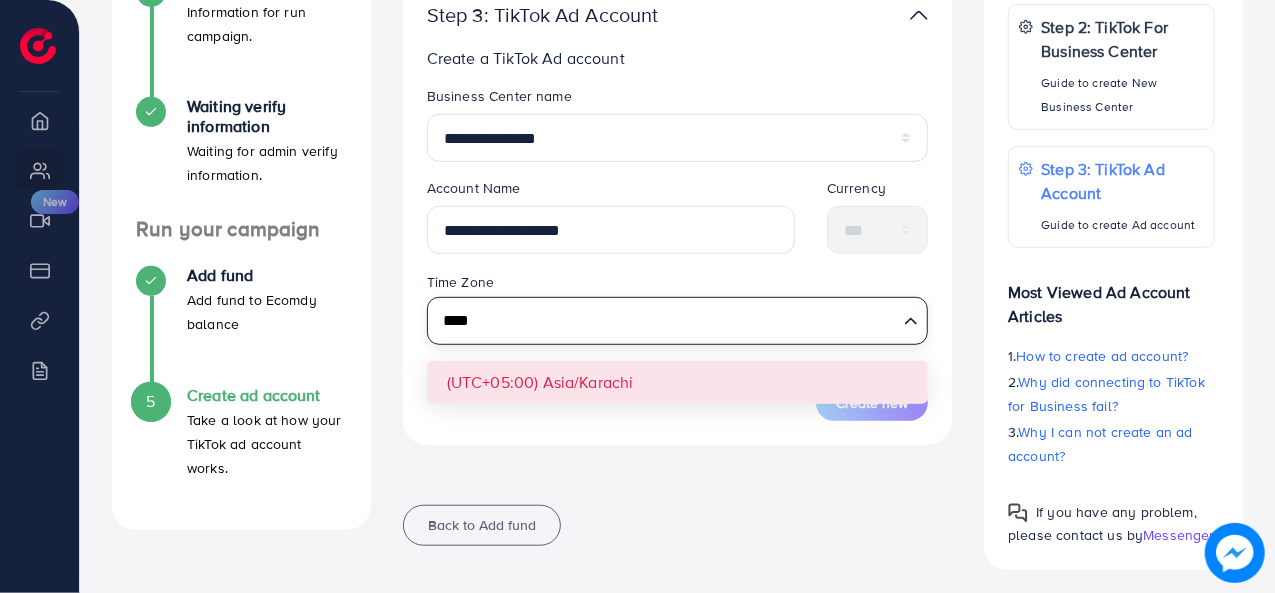 type 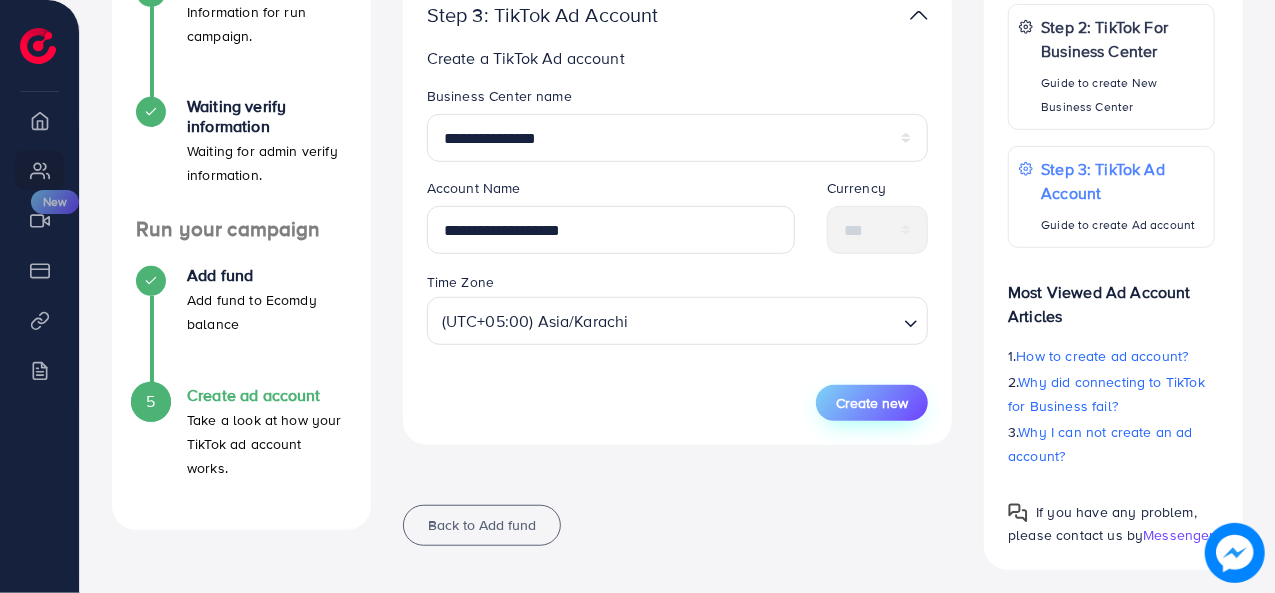 click on "Create new" at bounding box center [872, 403] 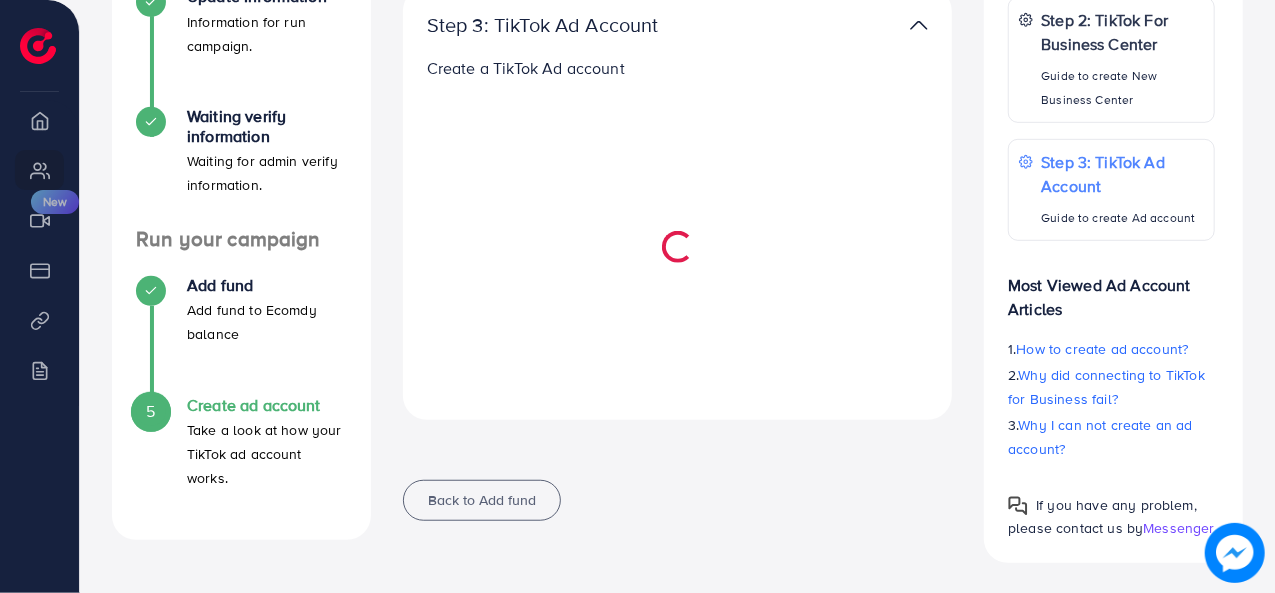 select 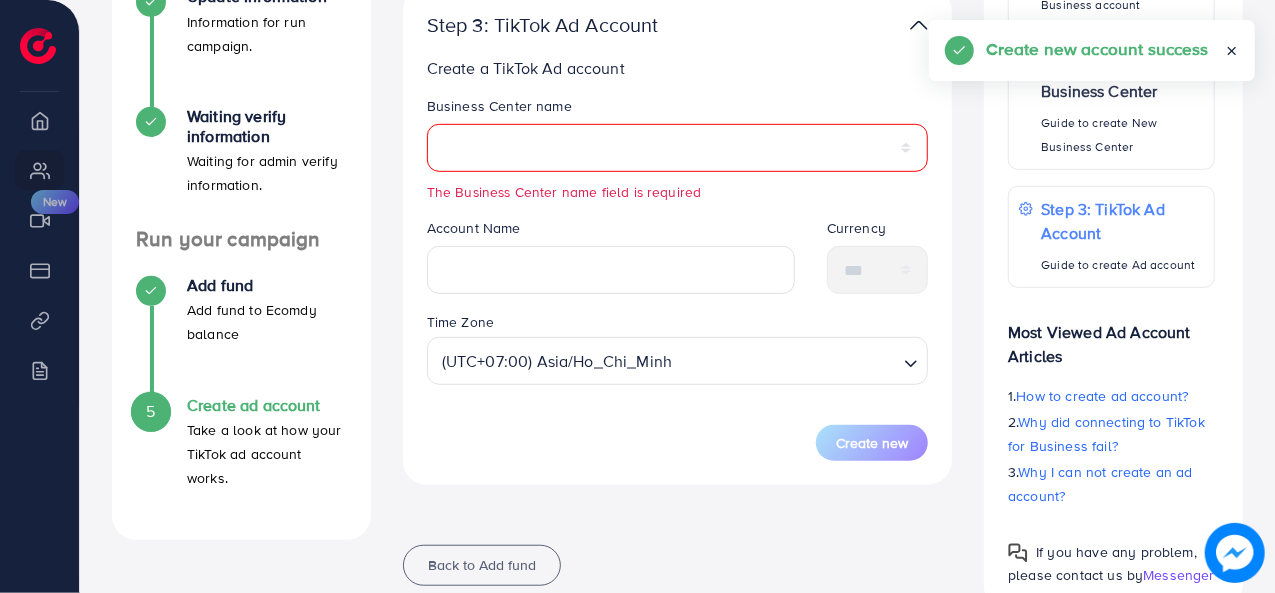 scroll, scrollTop: 534, scrollLeft: 0, axis: vertical 